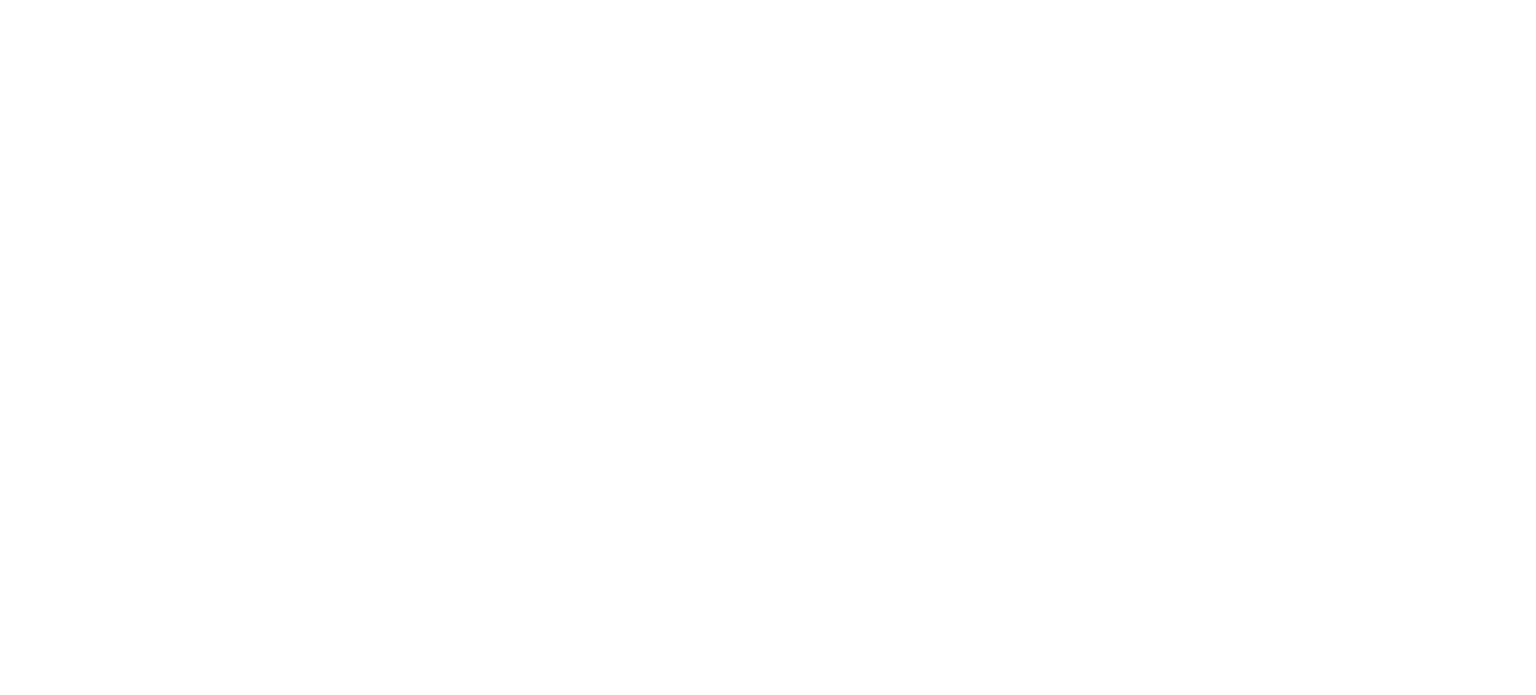 scroll, scrollTop: 0, scrollLeft: 0, axis: both 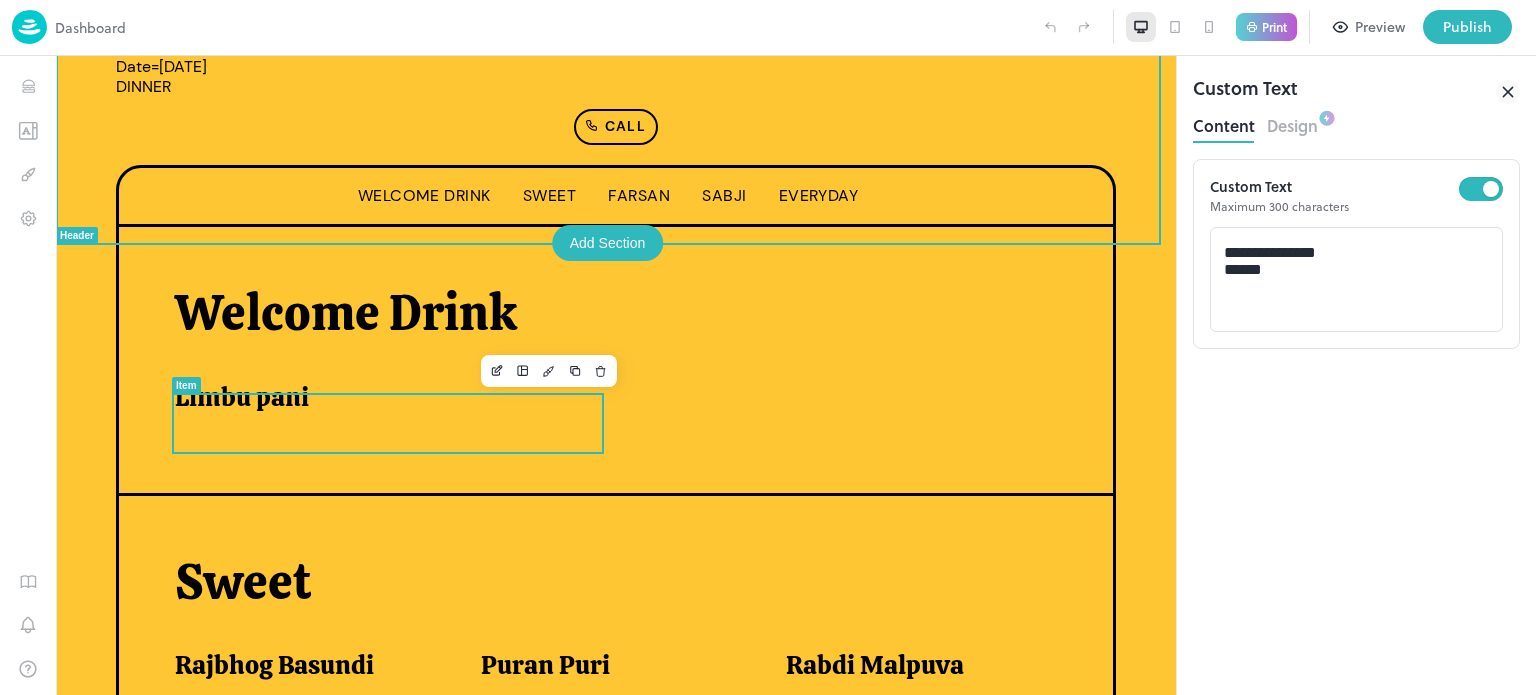 click on "Limbu  pani" at bounding box center [392, 409] 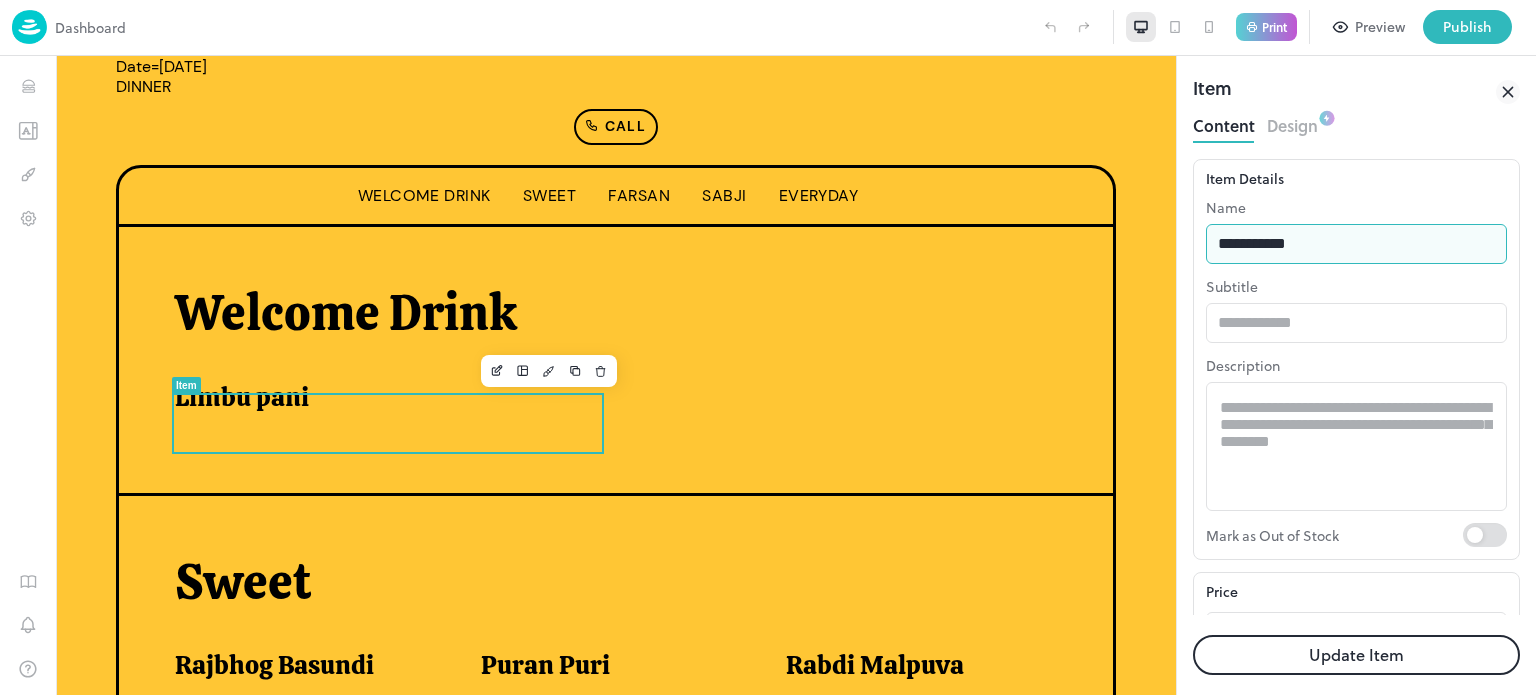 click on "**********" at bounding box center [1356, 244] 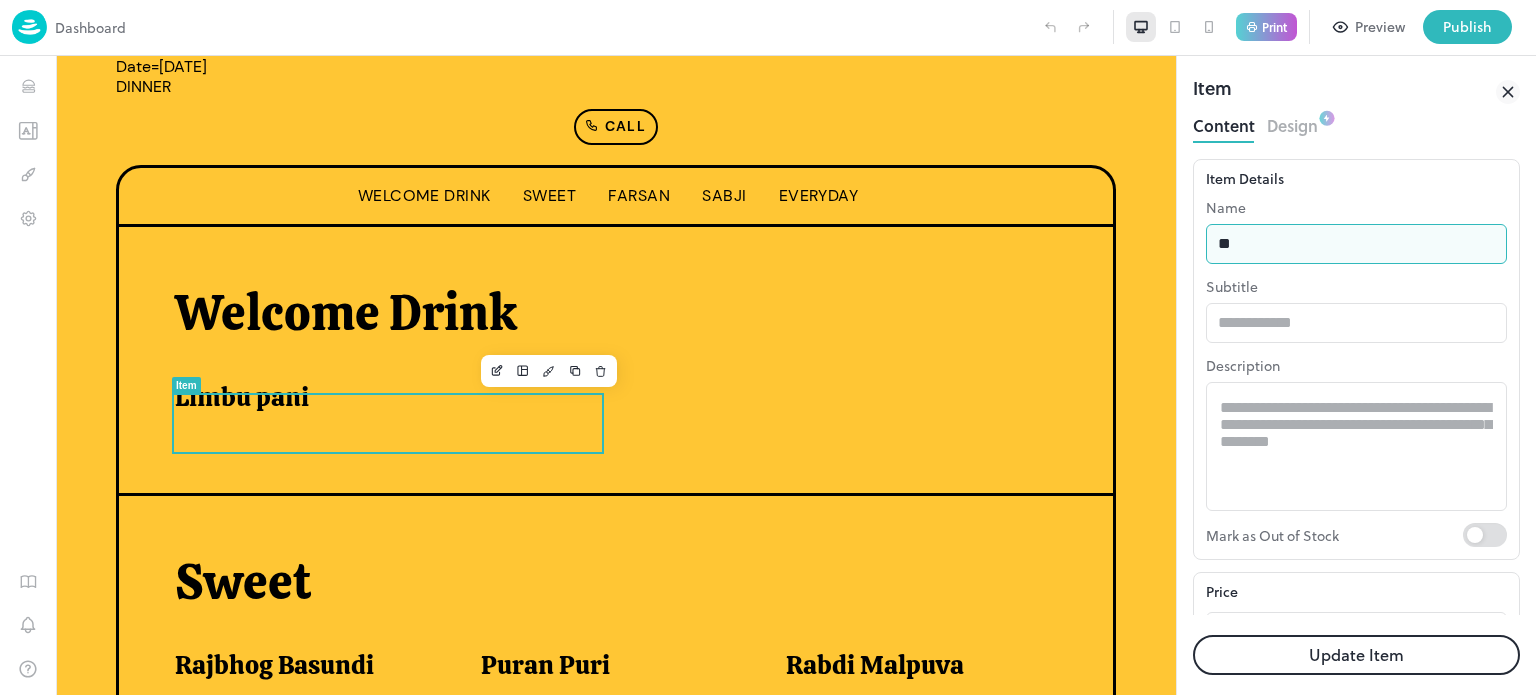 type on "**********" 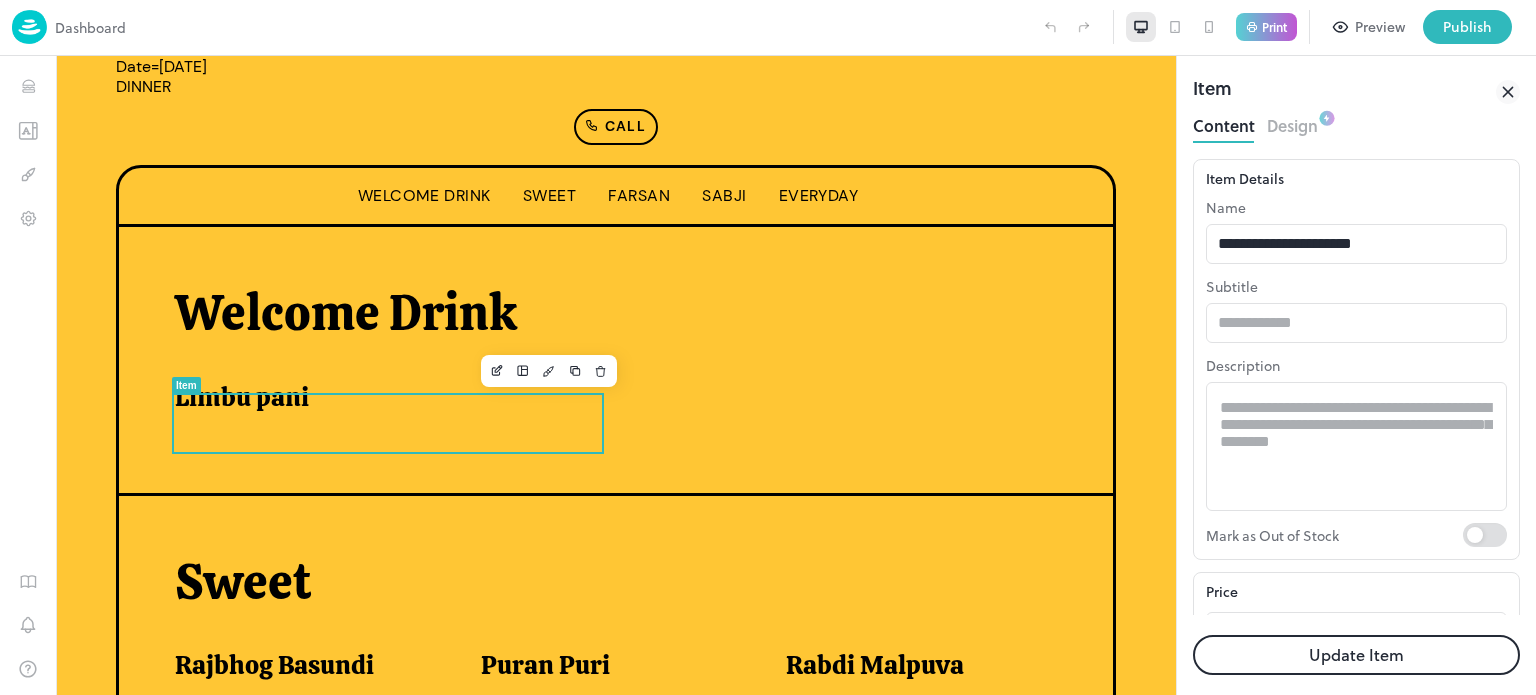 click on "Update Item" at bounding box center [1356, 655] 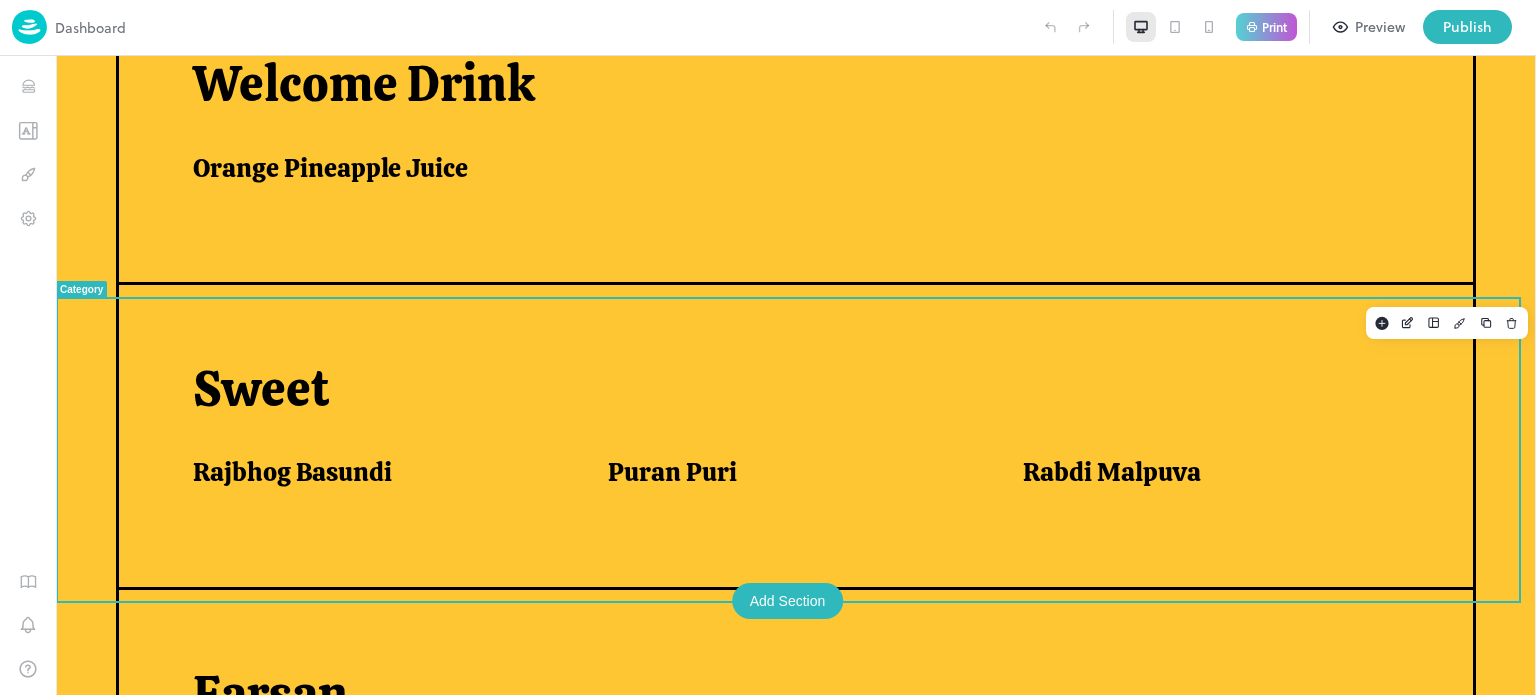scroll, scrollTop: 631, scrollLeft: 0, axis: vertical 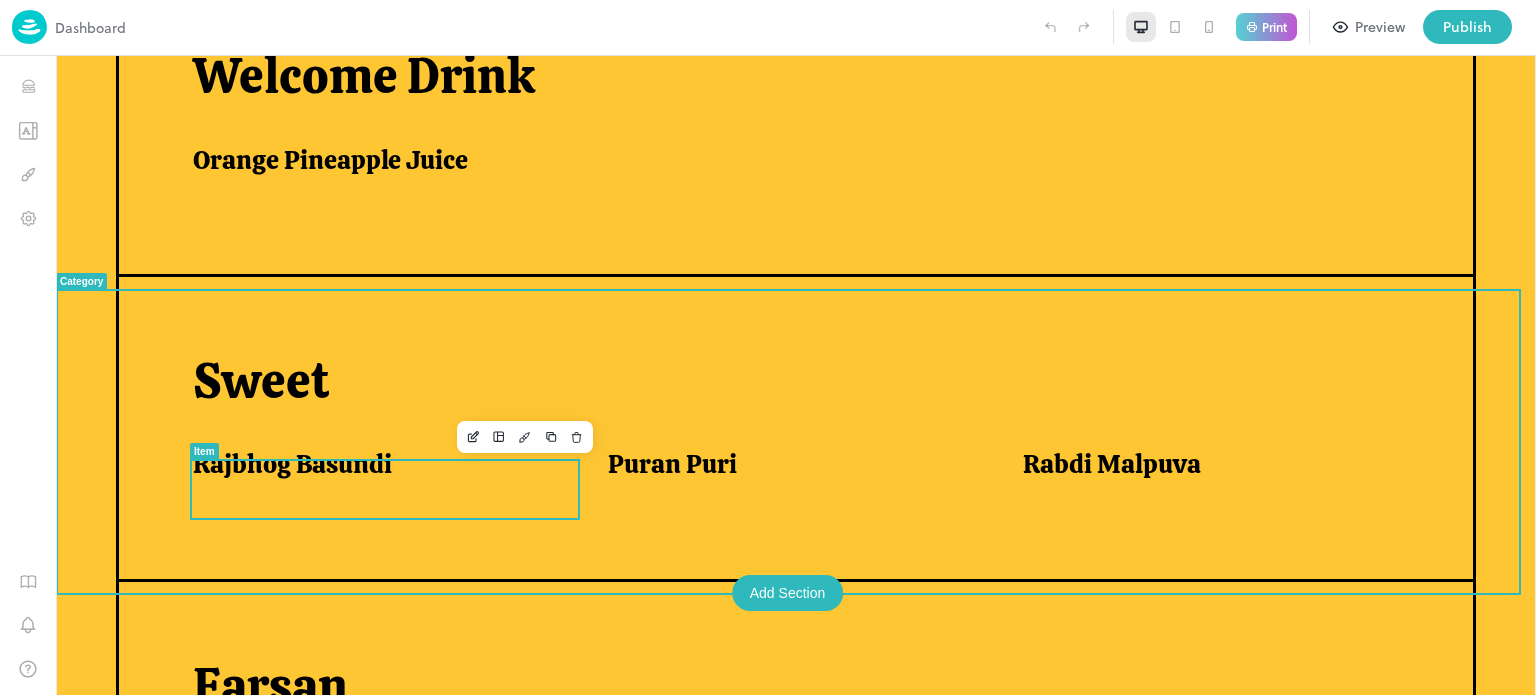 click at bounding box center (385, 460) 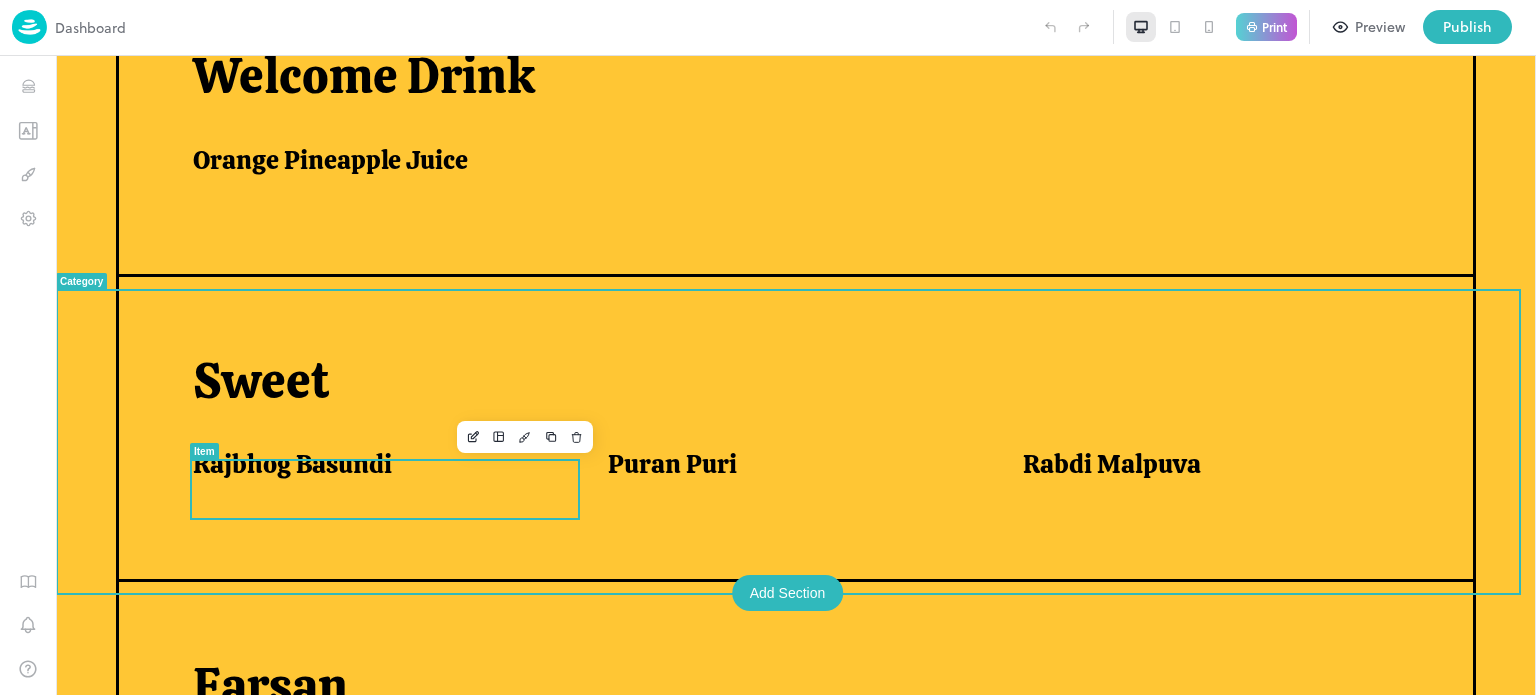click on "Rajbhog Basundi" at bounding box center [292, 464] 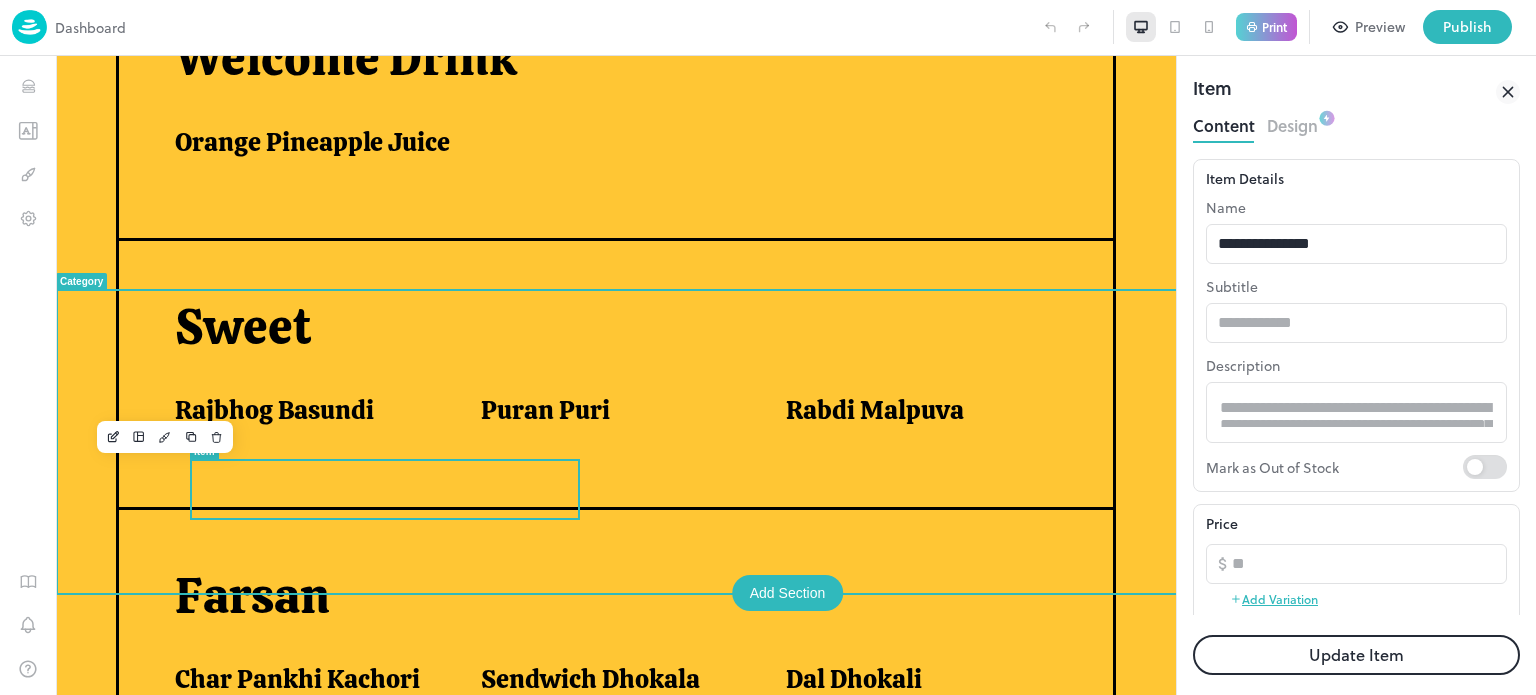 scroll, scrollTop: 664, scrollLeft: 0, axis: vertical 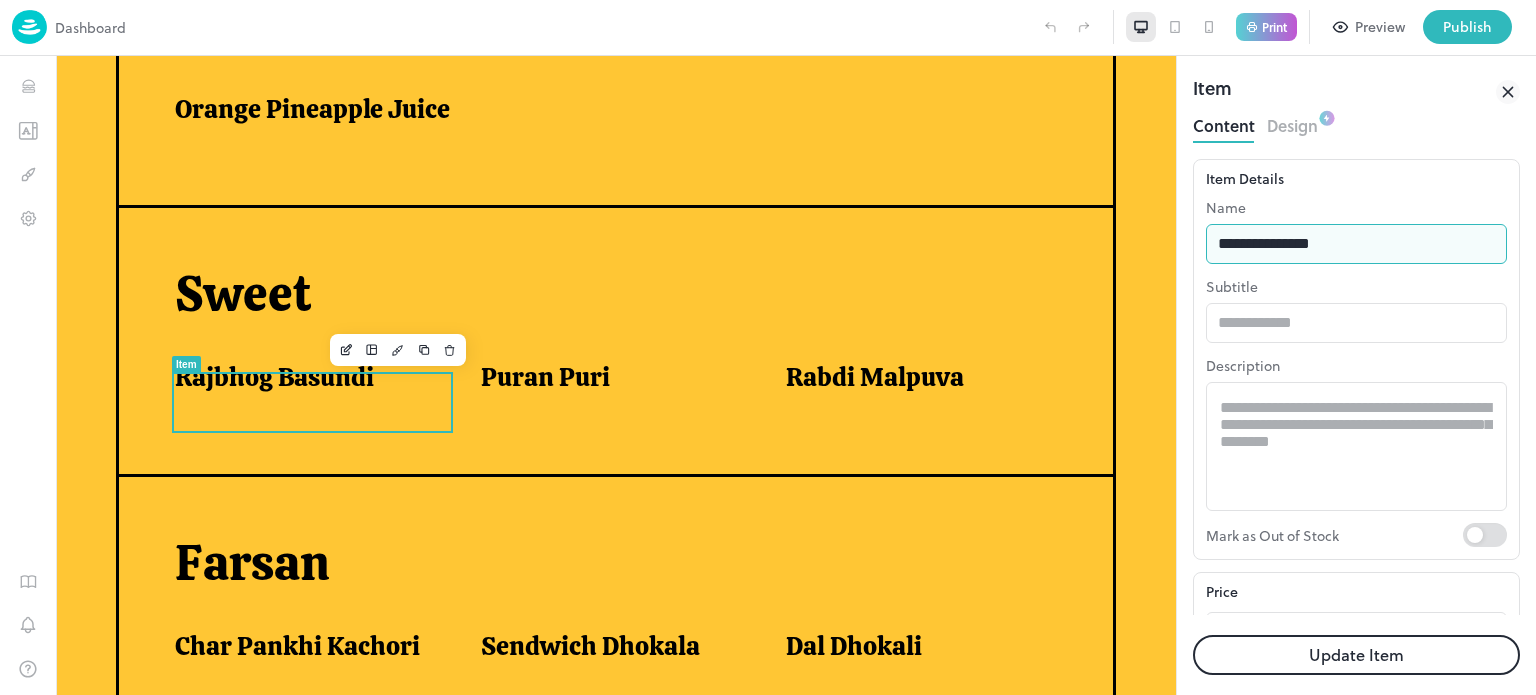 click on "**********" at bounding box center [1356, 244] 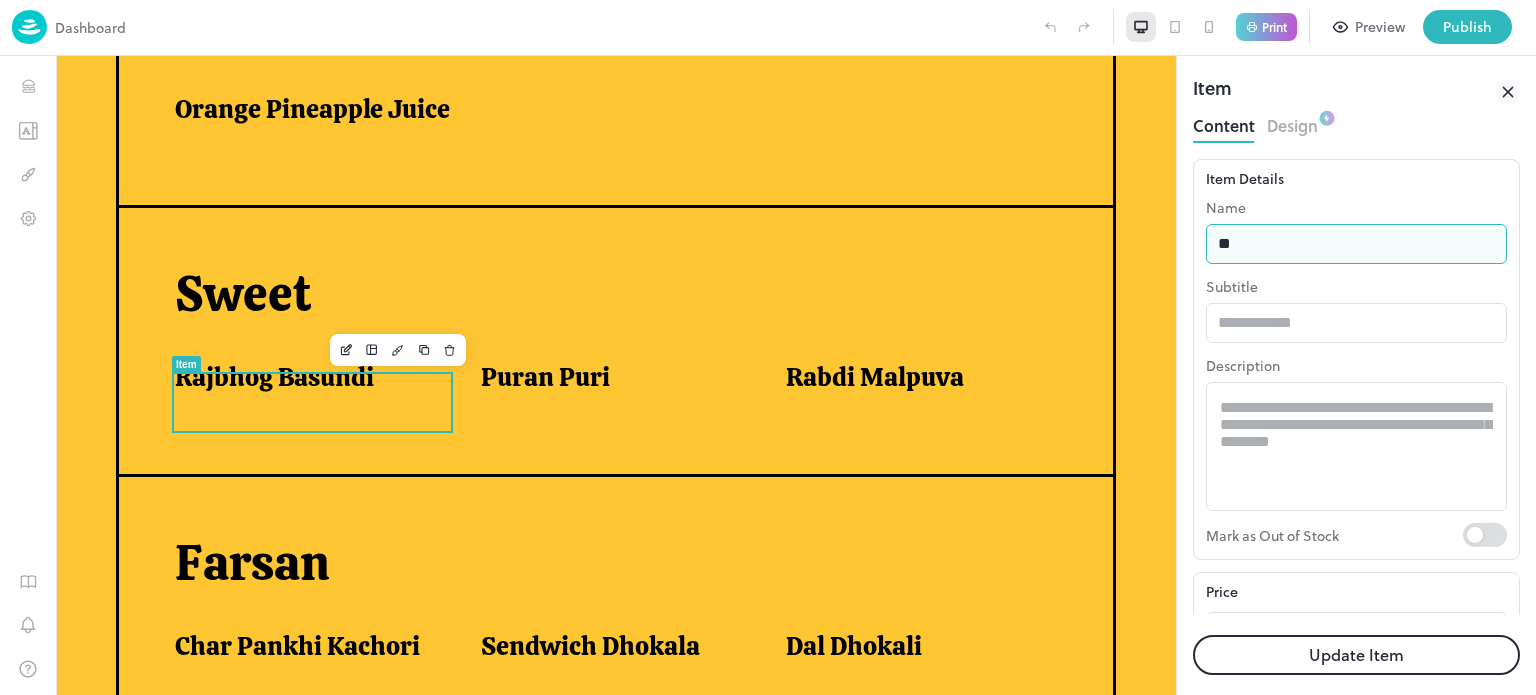 type on "**********" 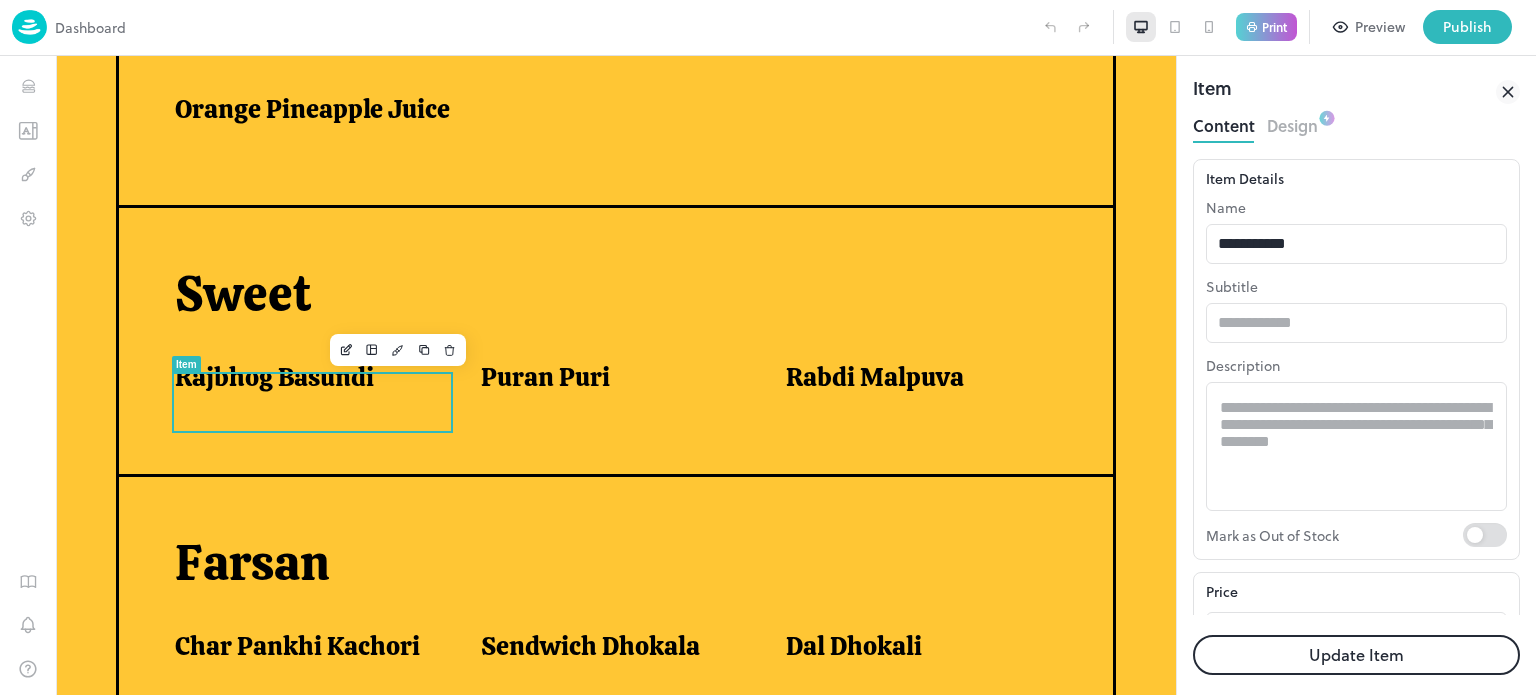 click on "Update Item" at bounding box center (1356, 655) 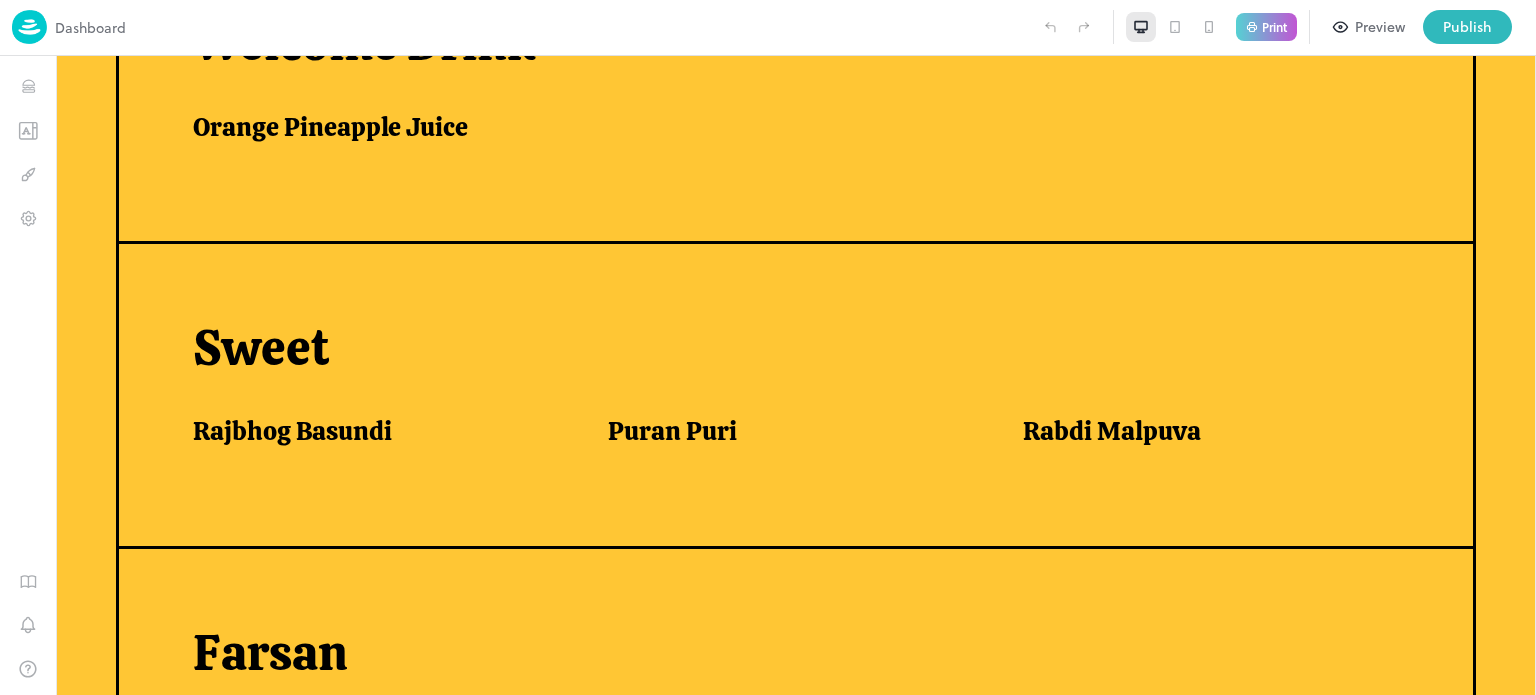 scroll, scrollTop: 631, scrollLeft: 0, axis: vertical 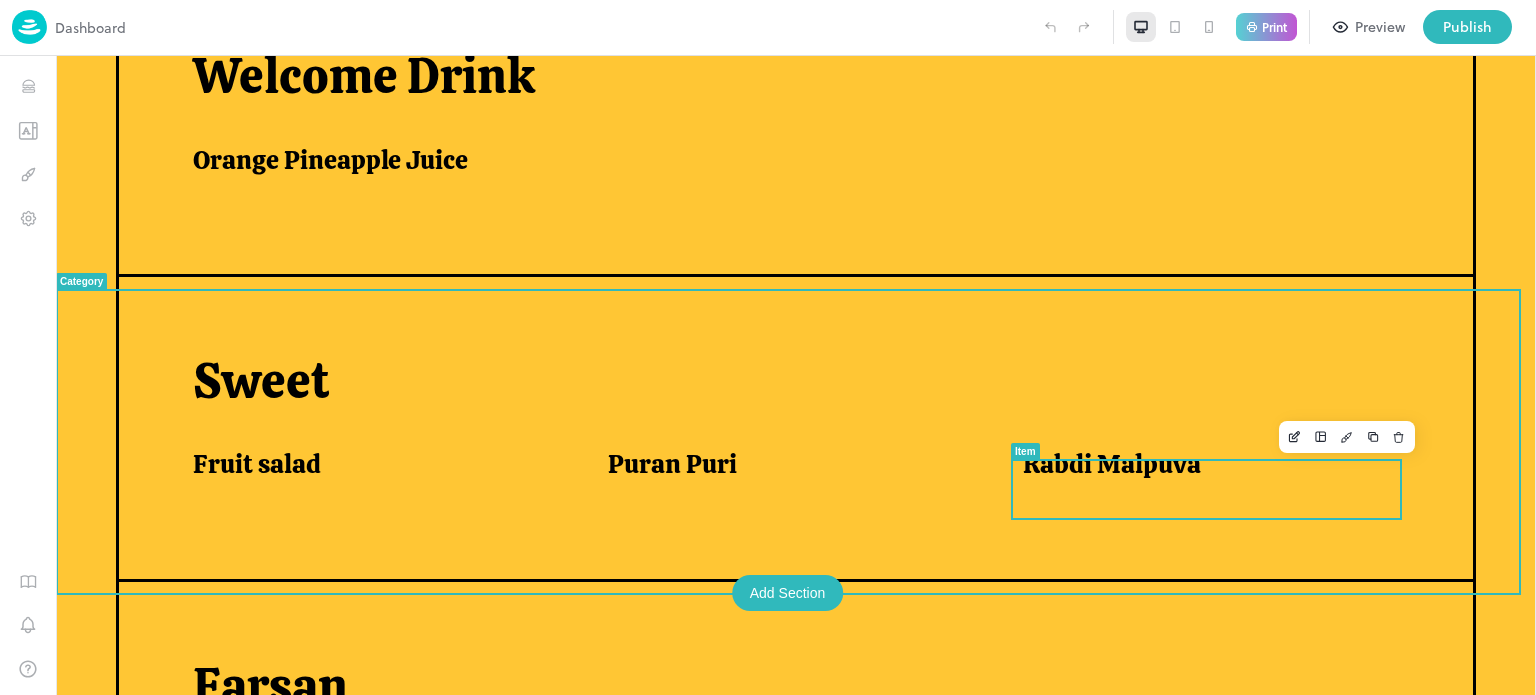 click on "Rabdi Malpuva" at bounding box center (1112, 464) 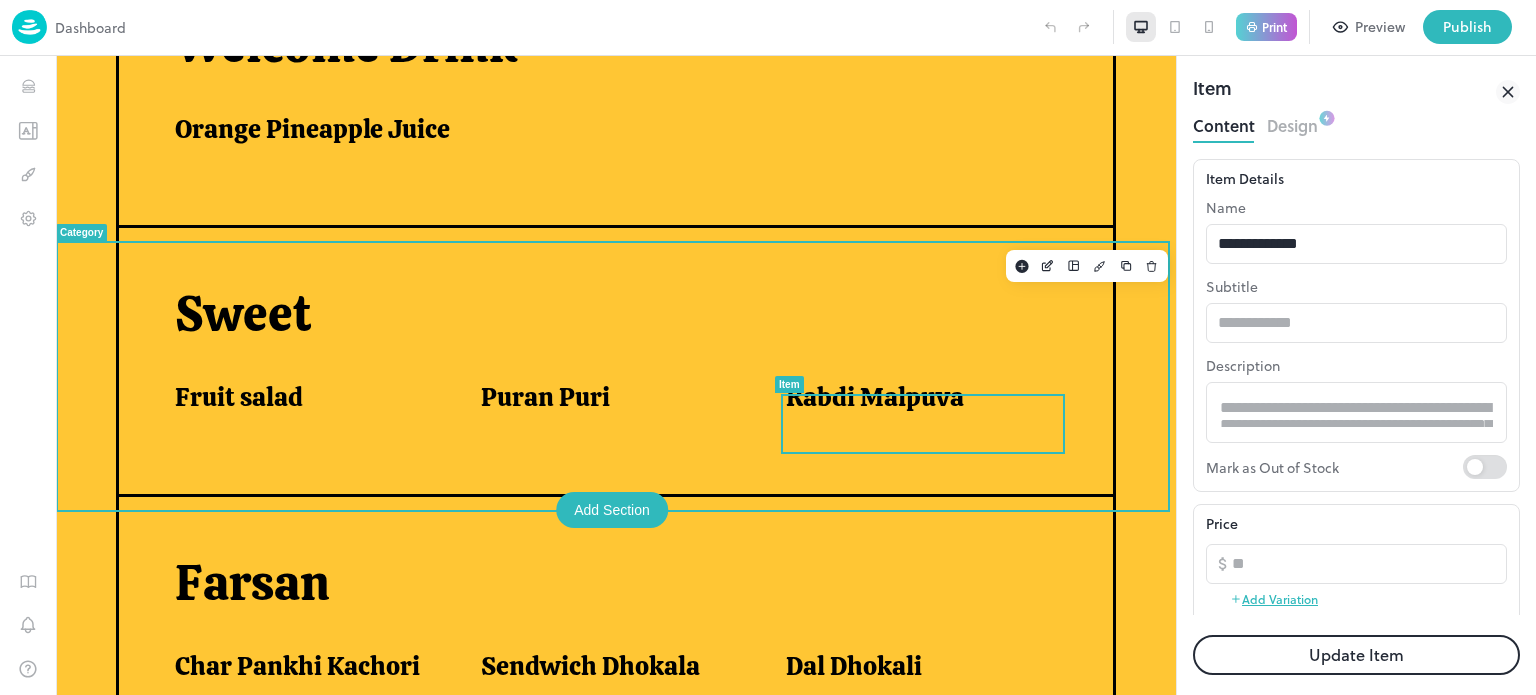 scroll, scrollTop: 664, scrollLeft: 0, axis: vertical 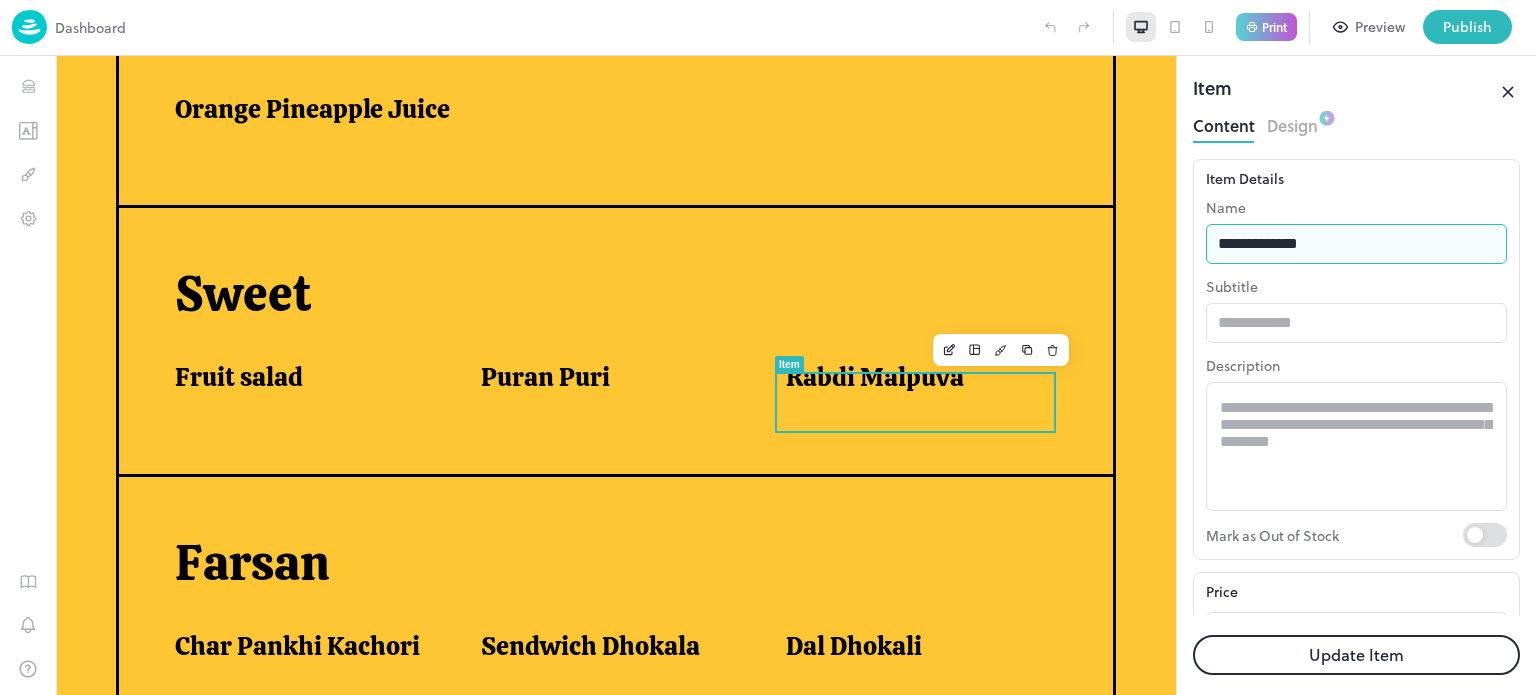 click on "**********" at bounding box center [1356, 244] 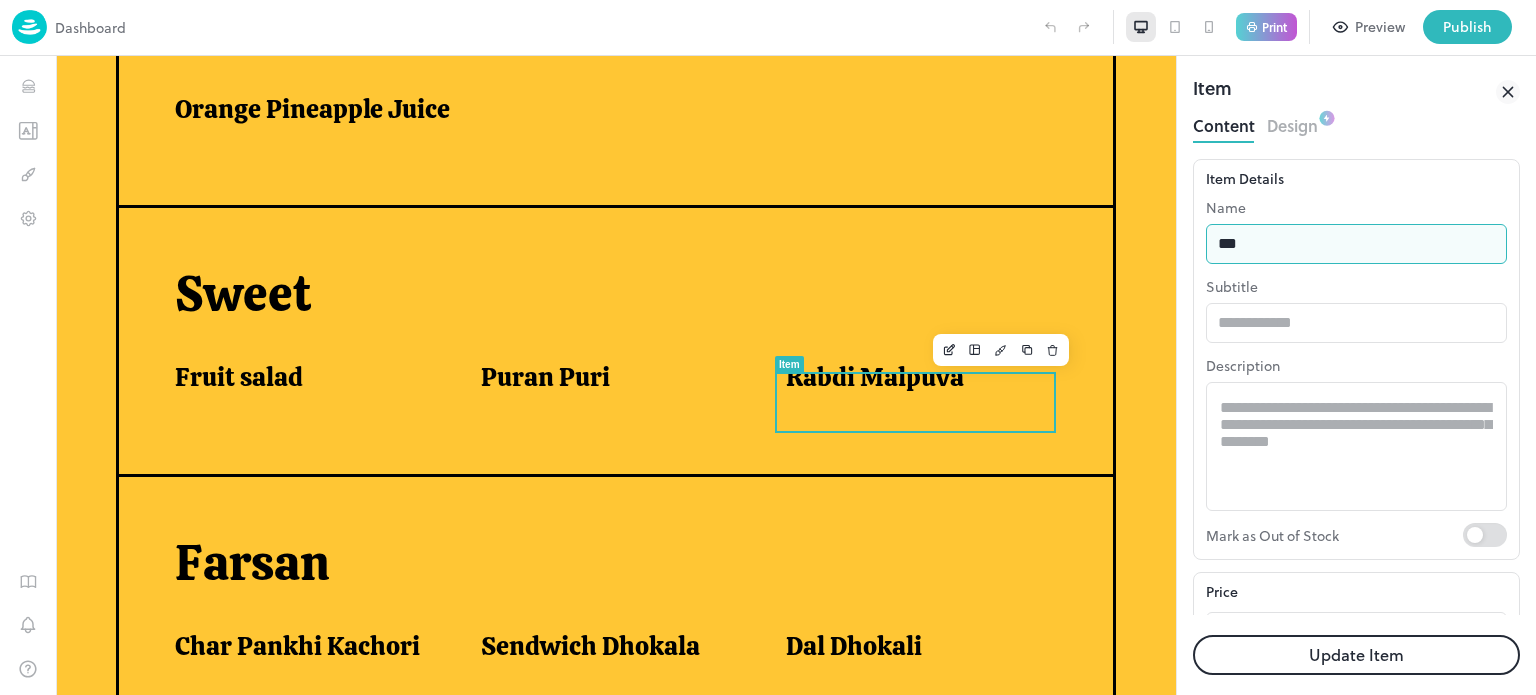 type on "**********" 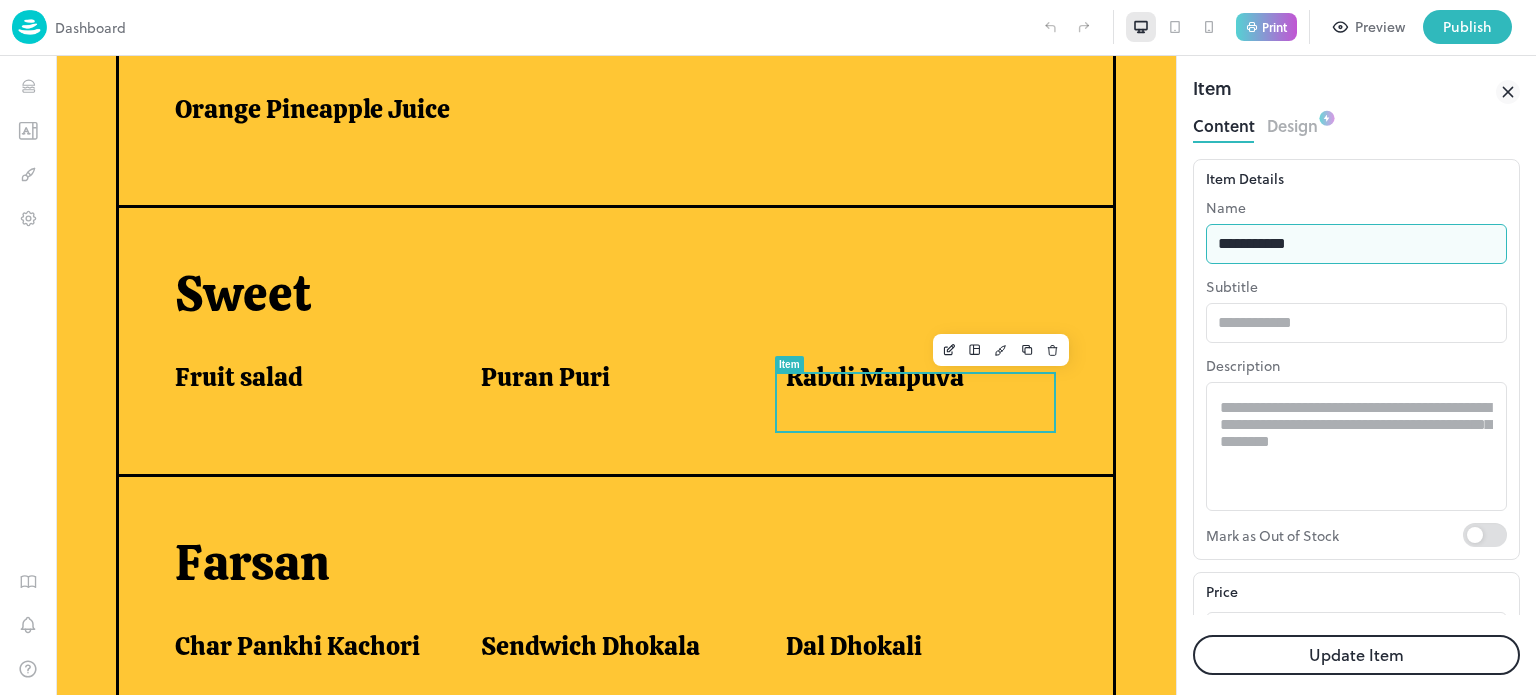 click on "Update Item" at bounding box center [1356, 655] 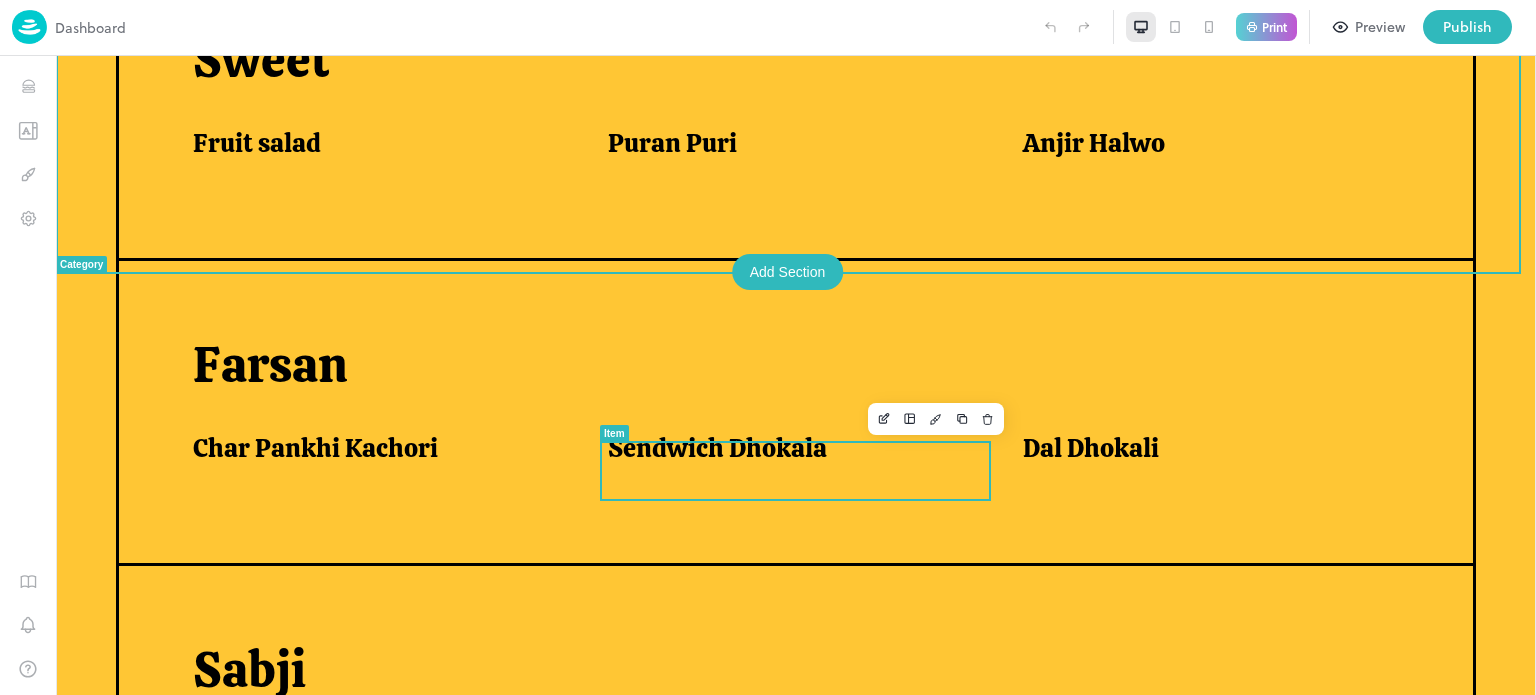 scroll, scrollTop: 958, scrollLeft: 0, axis: vertical 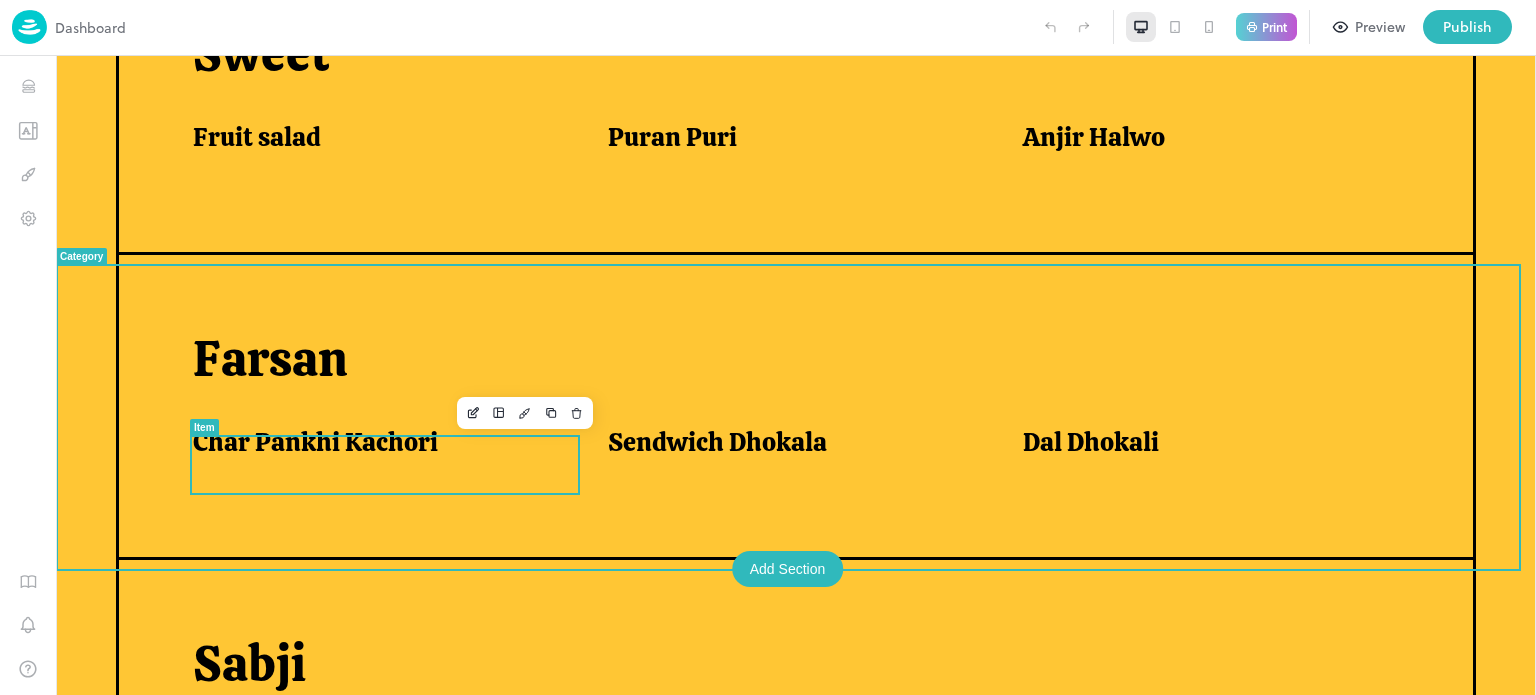 click on "Char Pankhi Kachori" at bounding box center (315, 442) 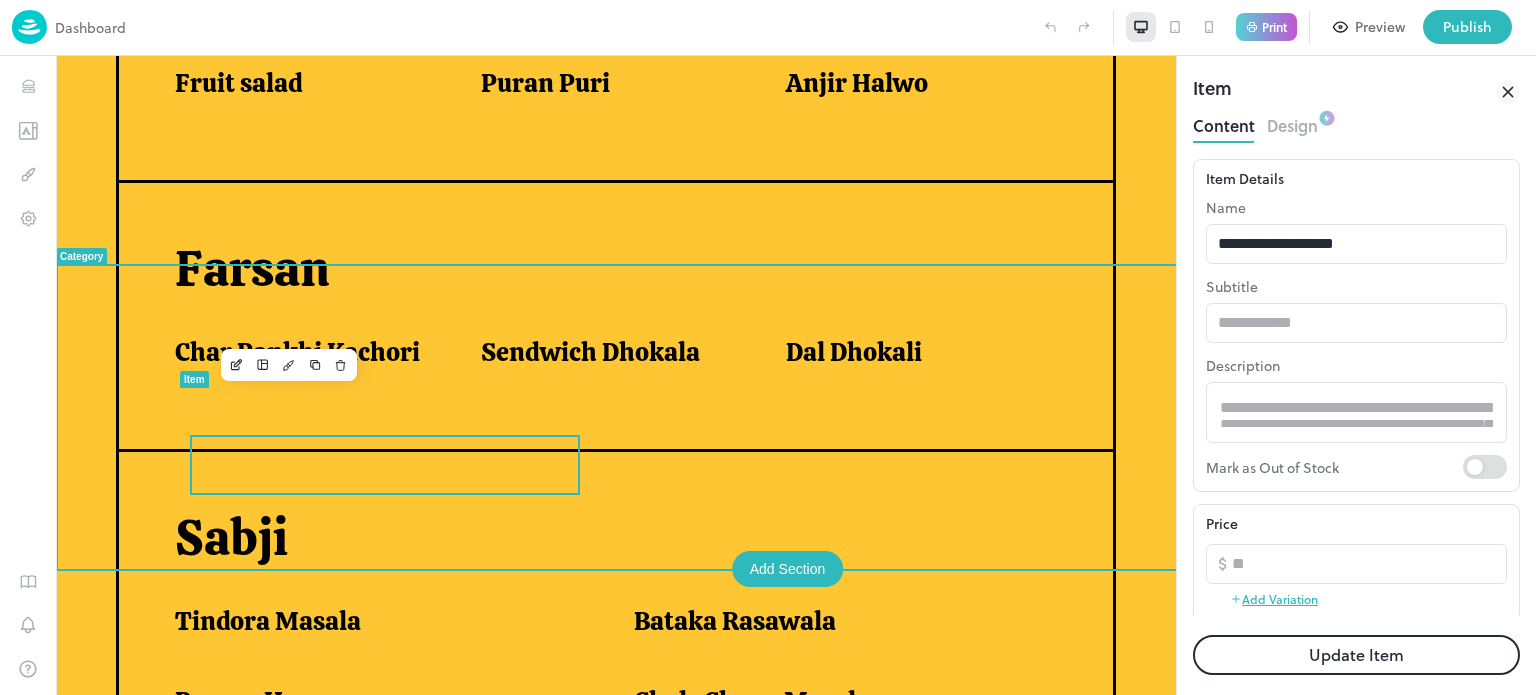 scroll, scrollTop: 904, scrollLeft: 0, axis: vertical 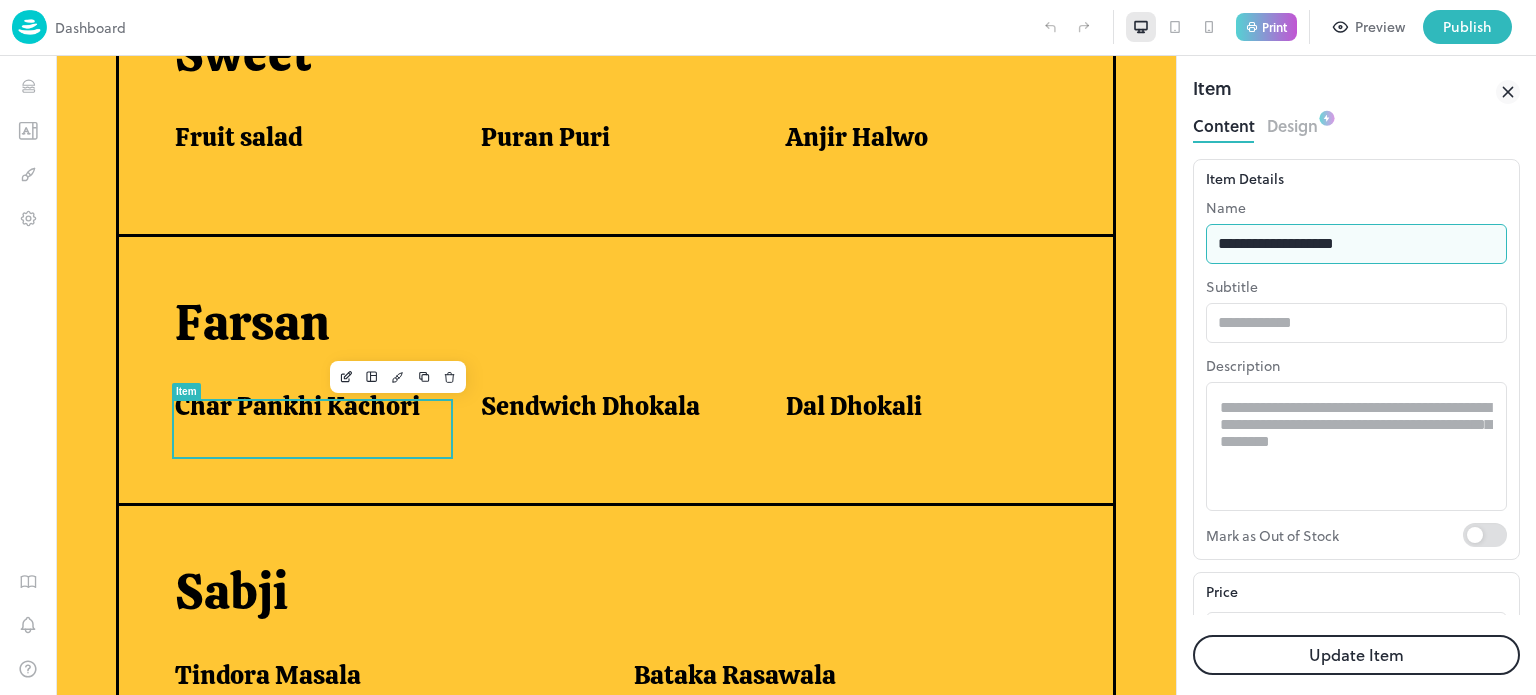 click on "**********" at bounding box center [1356, 244] 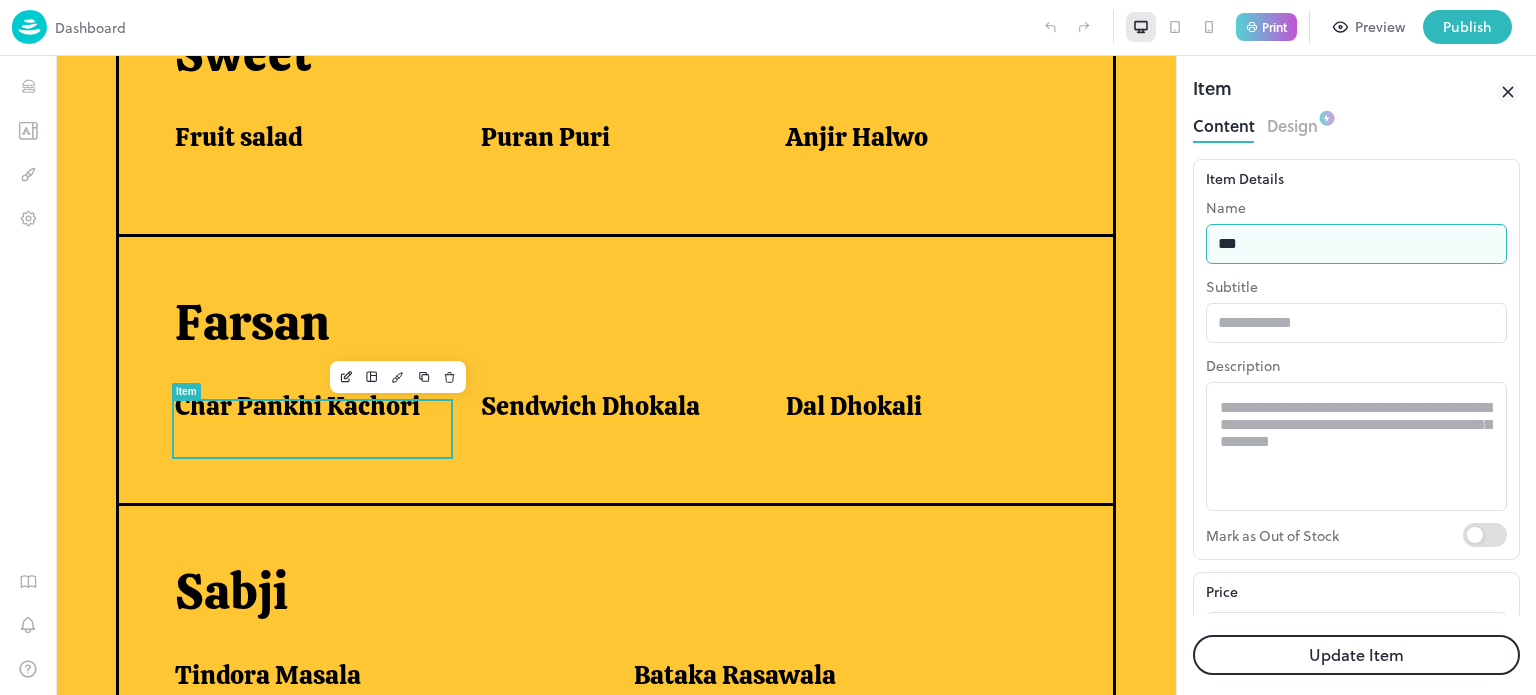 type on "**********" 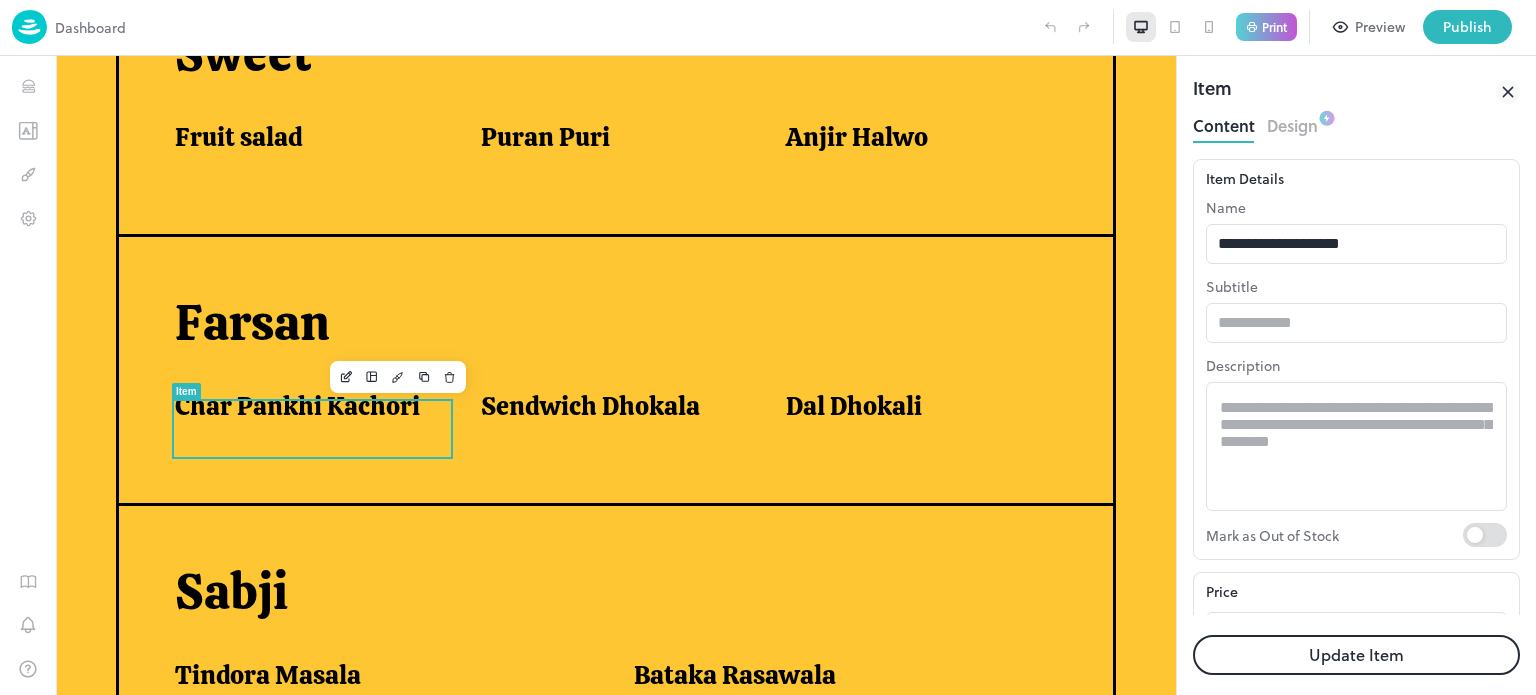 click on "Update Item" at bounding box center (1356, 655) 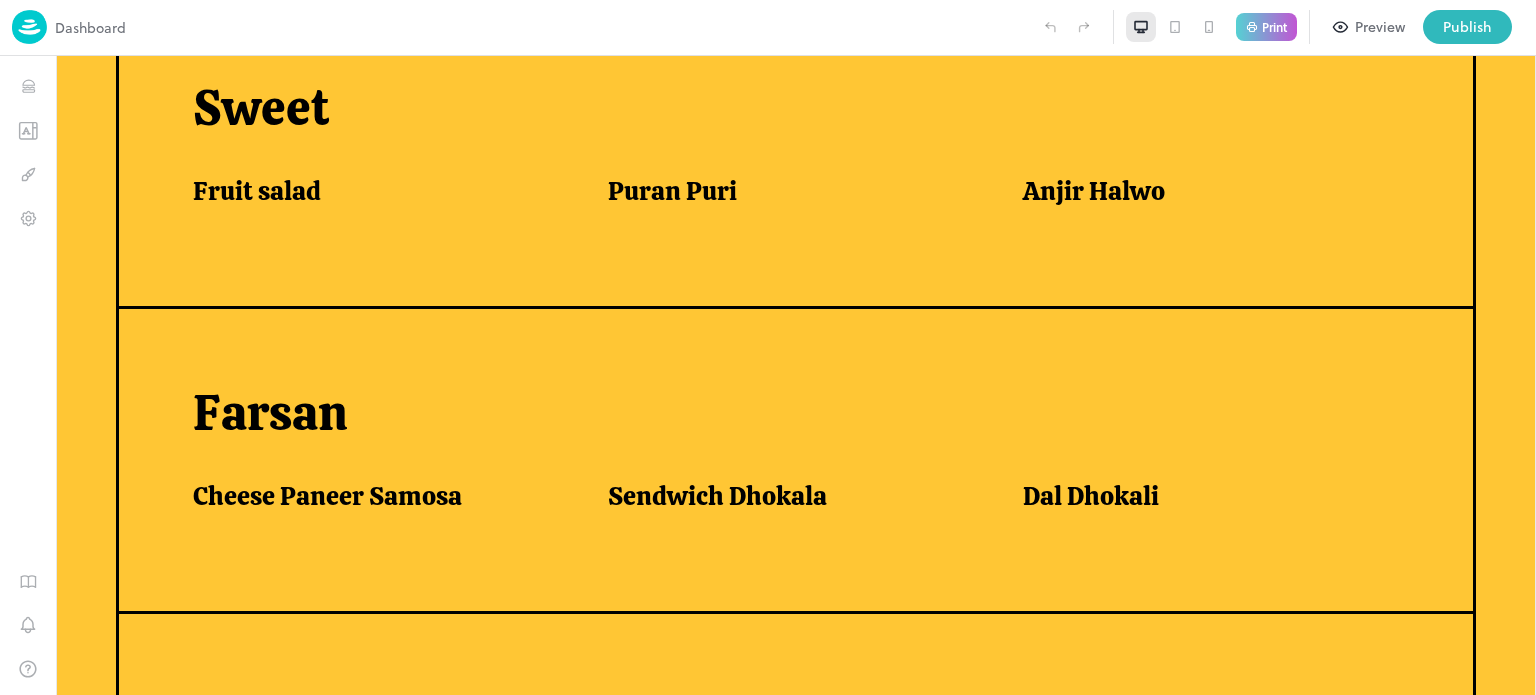 scroll, scrollTop: 958, scrollLeft: 0, axis: vertical 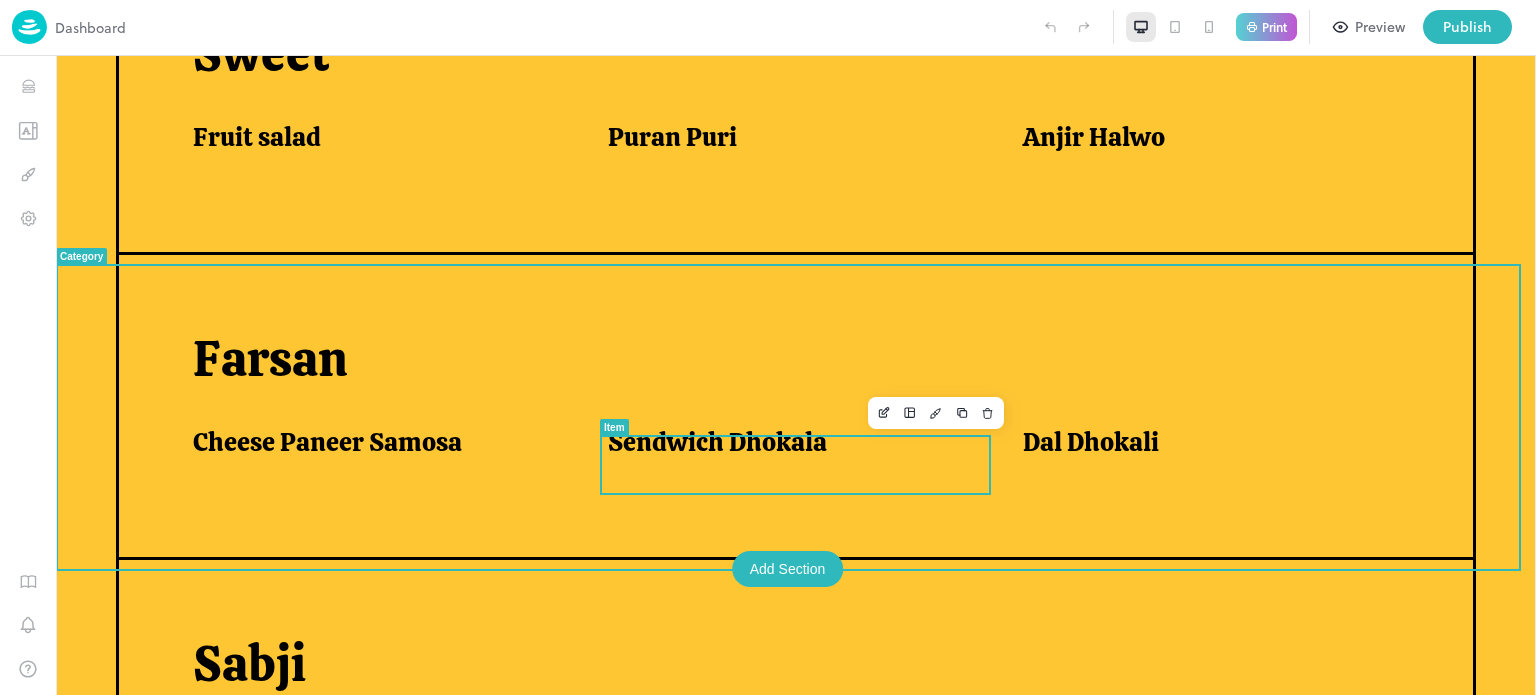 click on "Sendwich Dhokala" at bounding box center (717, 442) 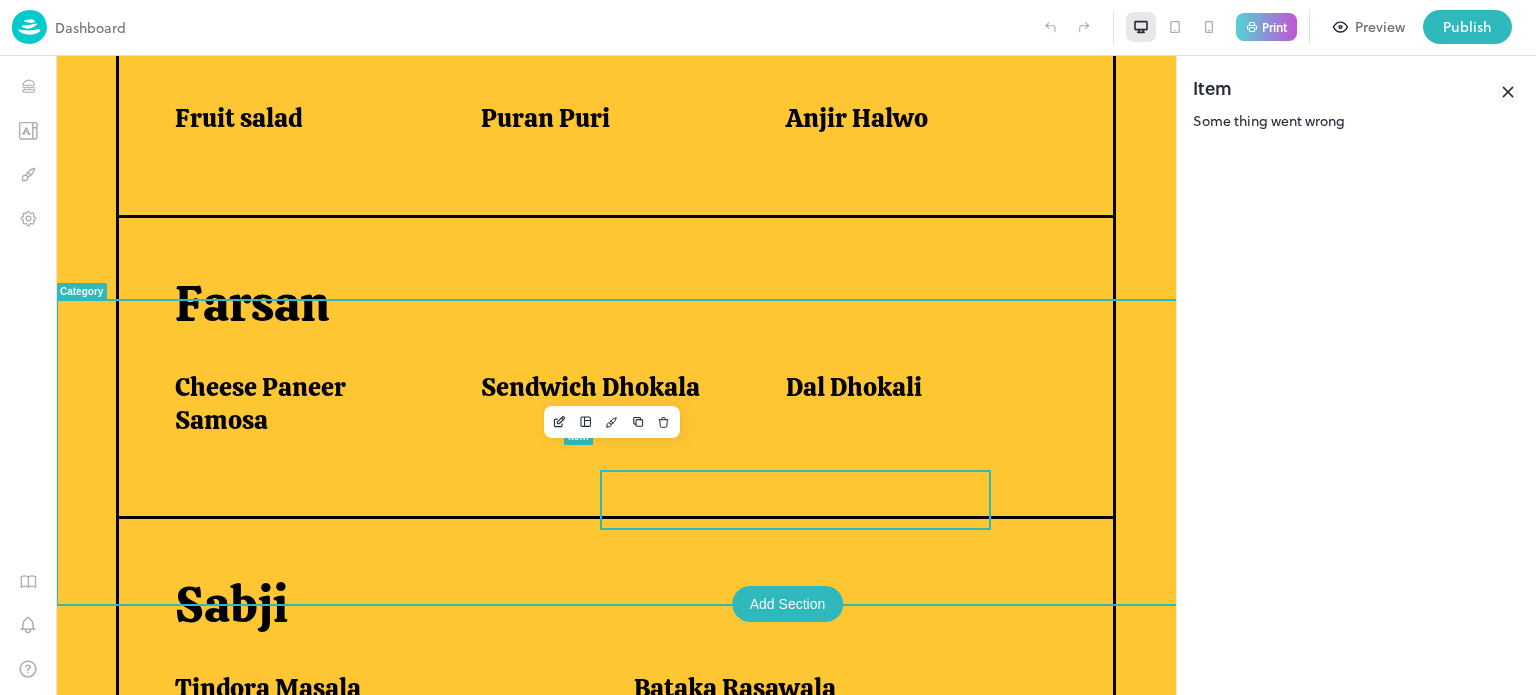 scroll, scrollTop: 904, scrollLeft: 0, axis: vertical 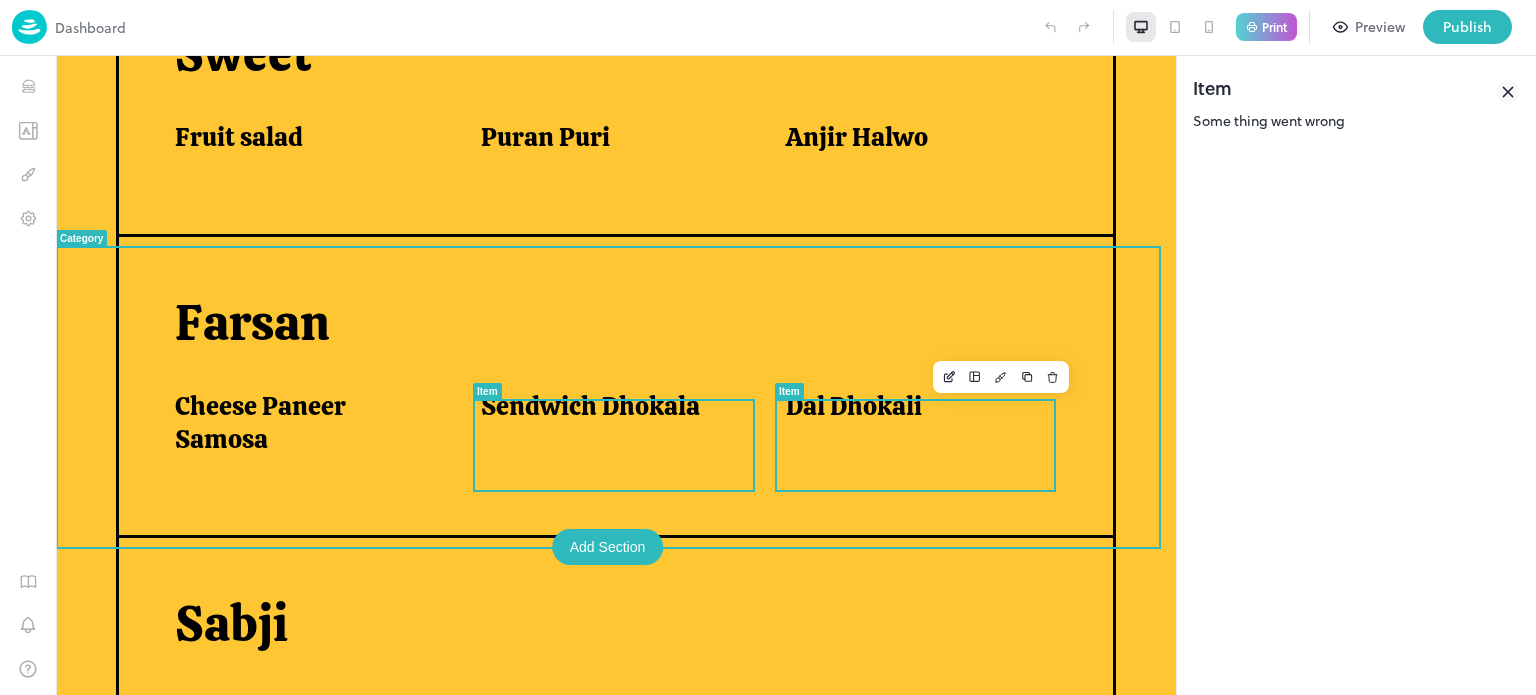 click on "Dal Dhokali" at bounding box center [854, 406] 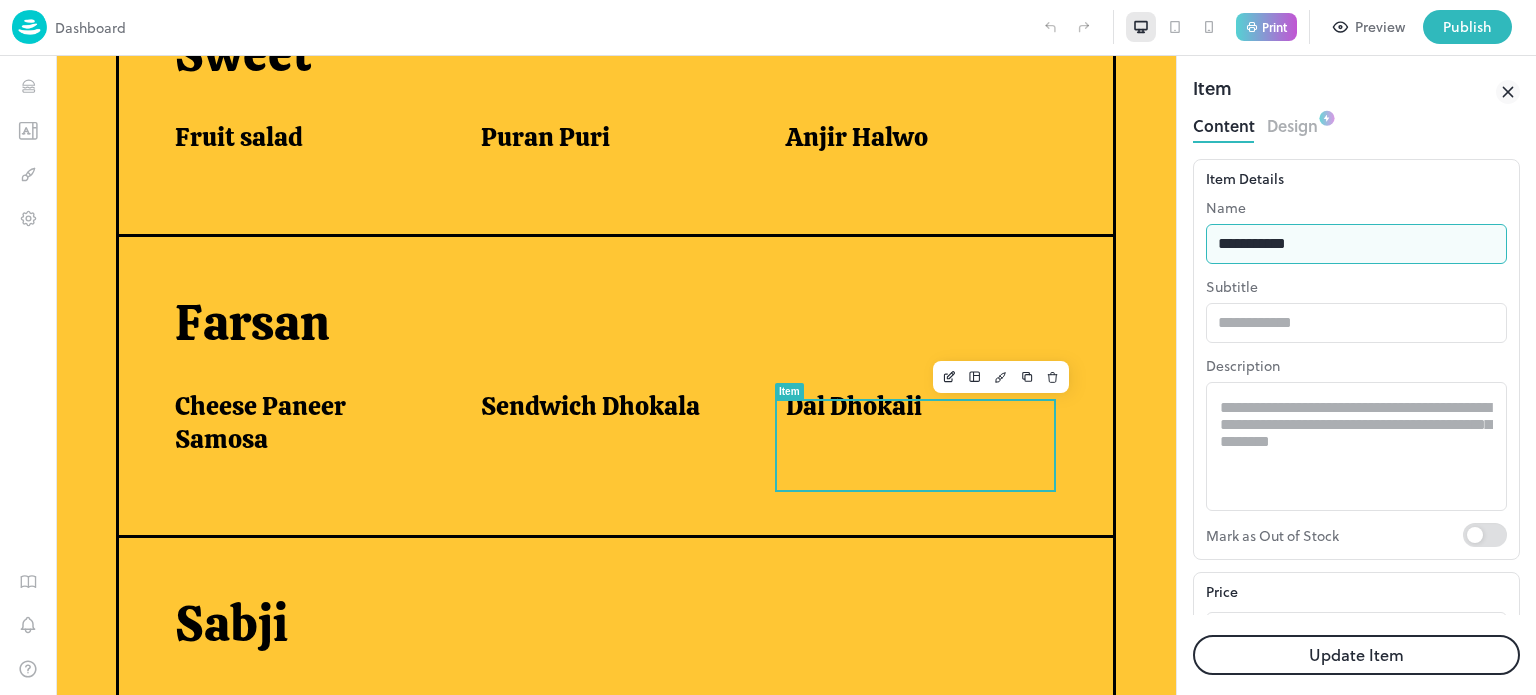 click on "**********" at bounding box center (1356, 244) 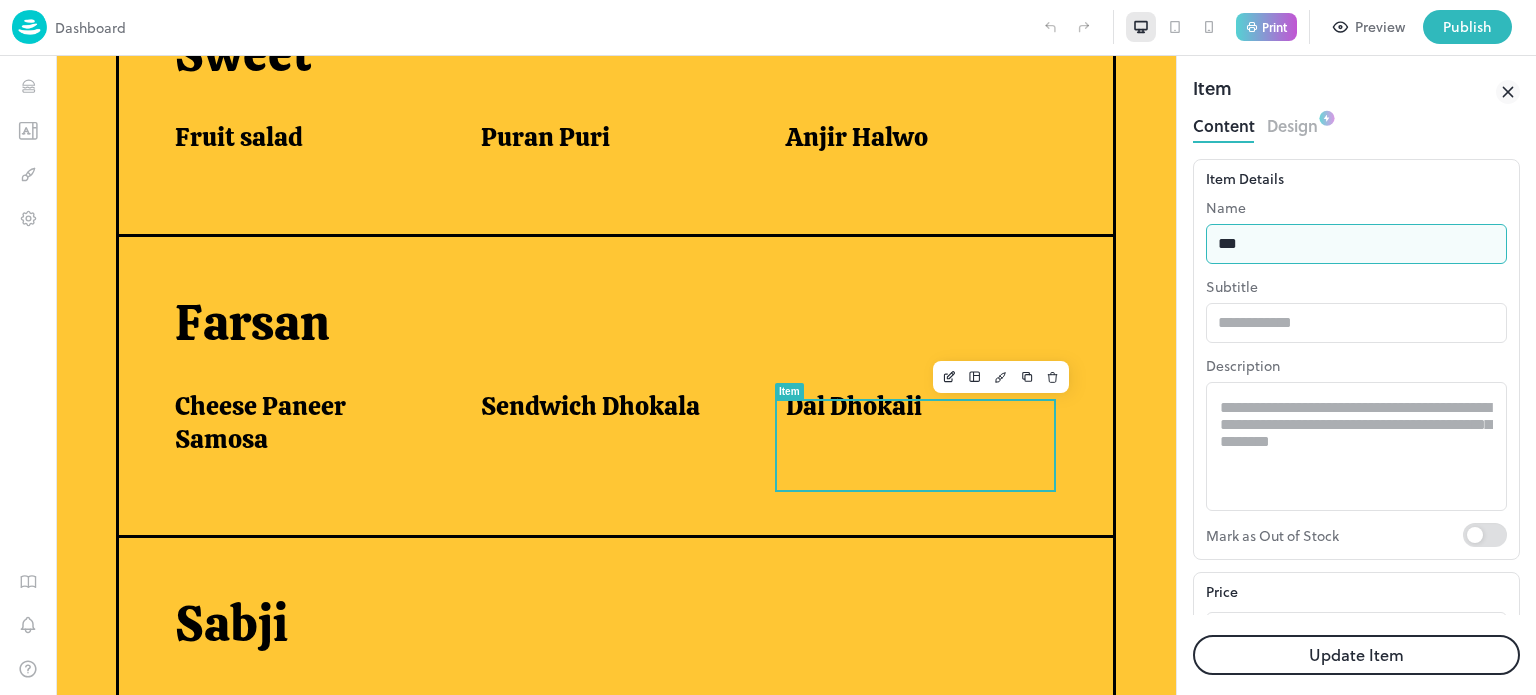 type on "*********" 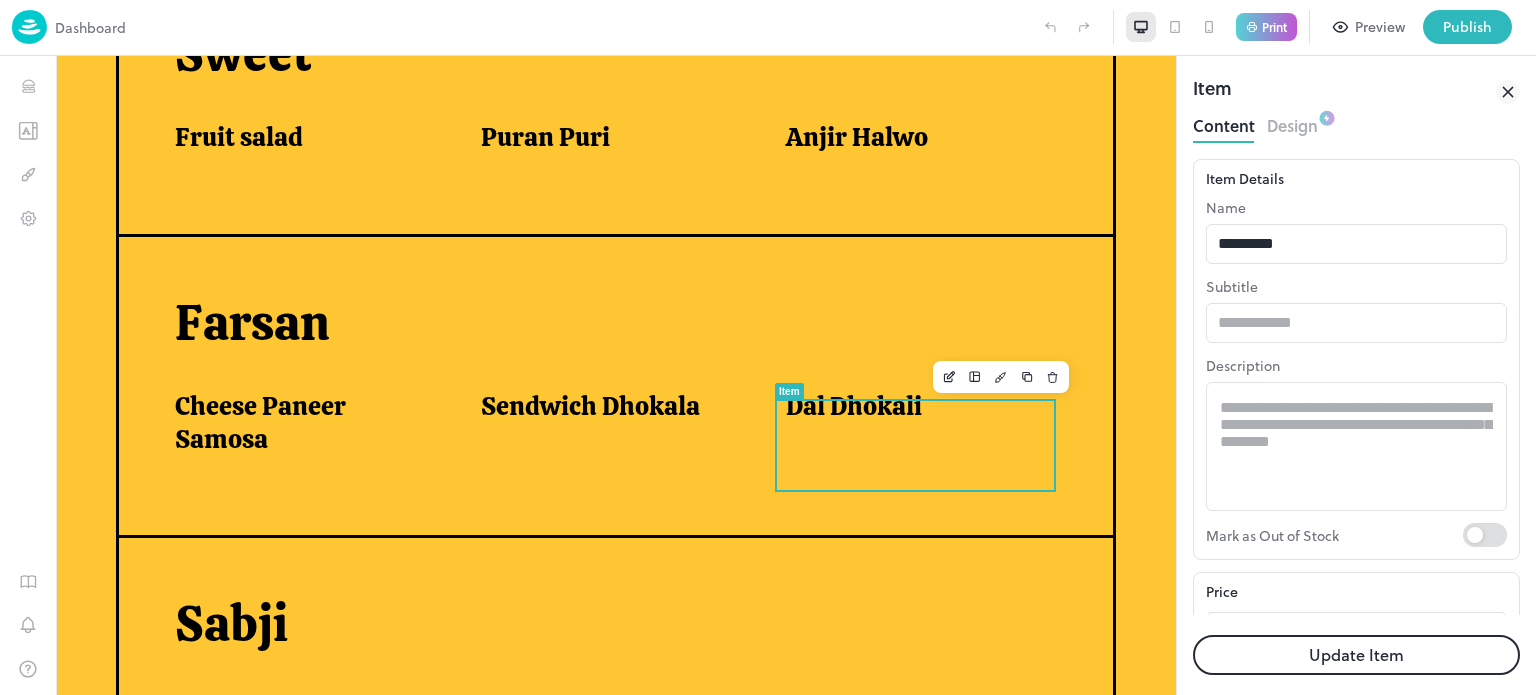 click on "Update Item" at bounding box center (1356, 655) 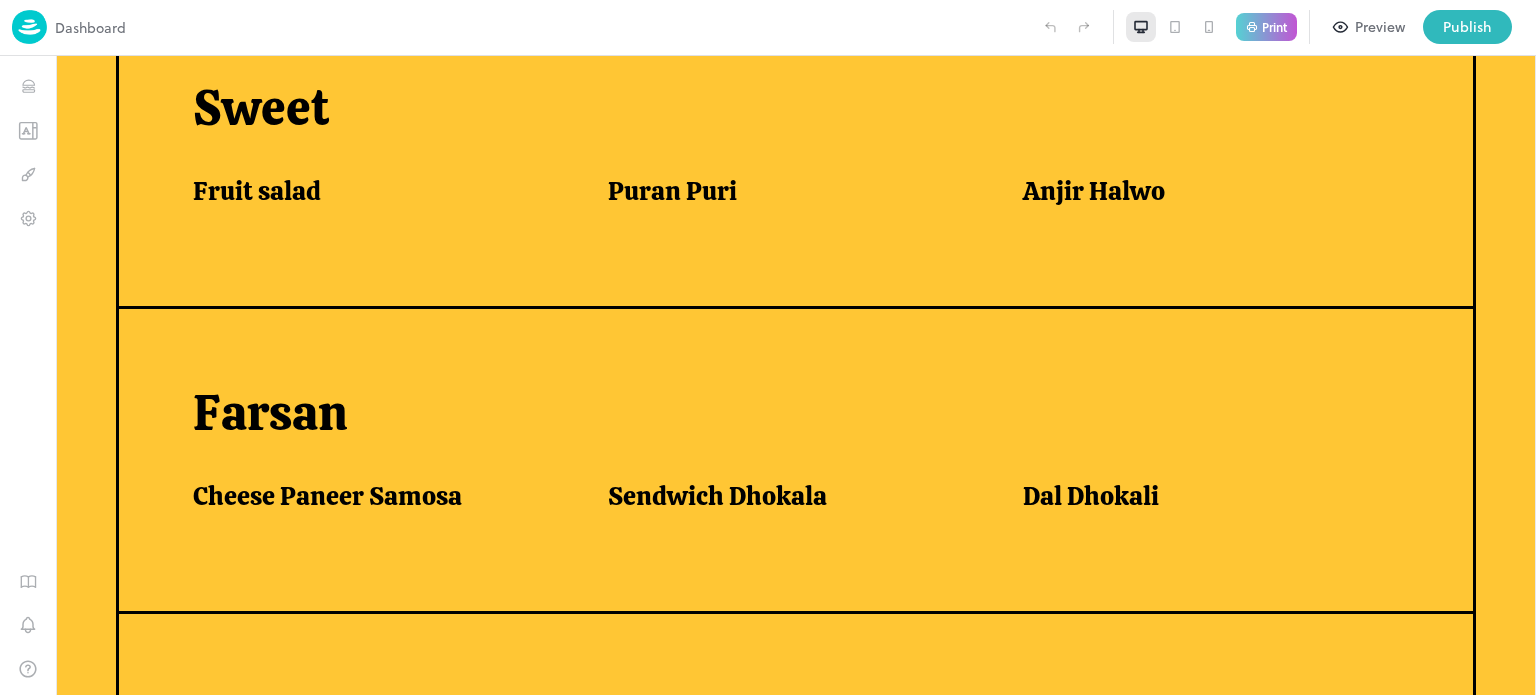 scroll, scrollTop: 958, scrollLeft: 0, axis: vertical 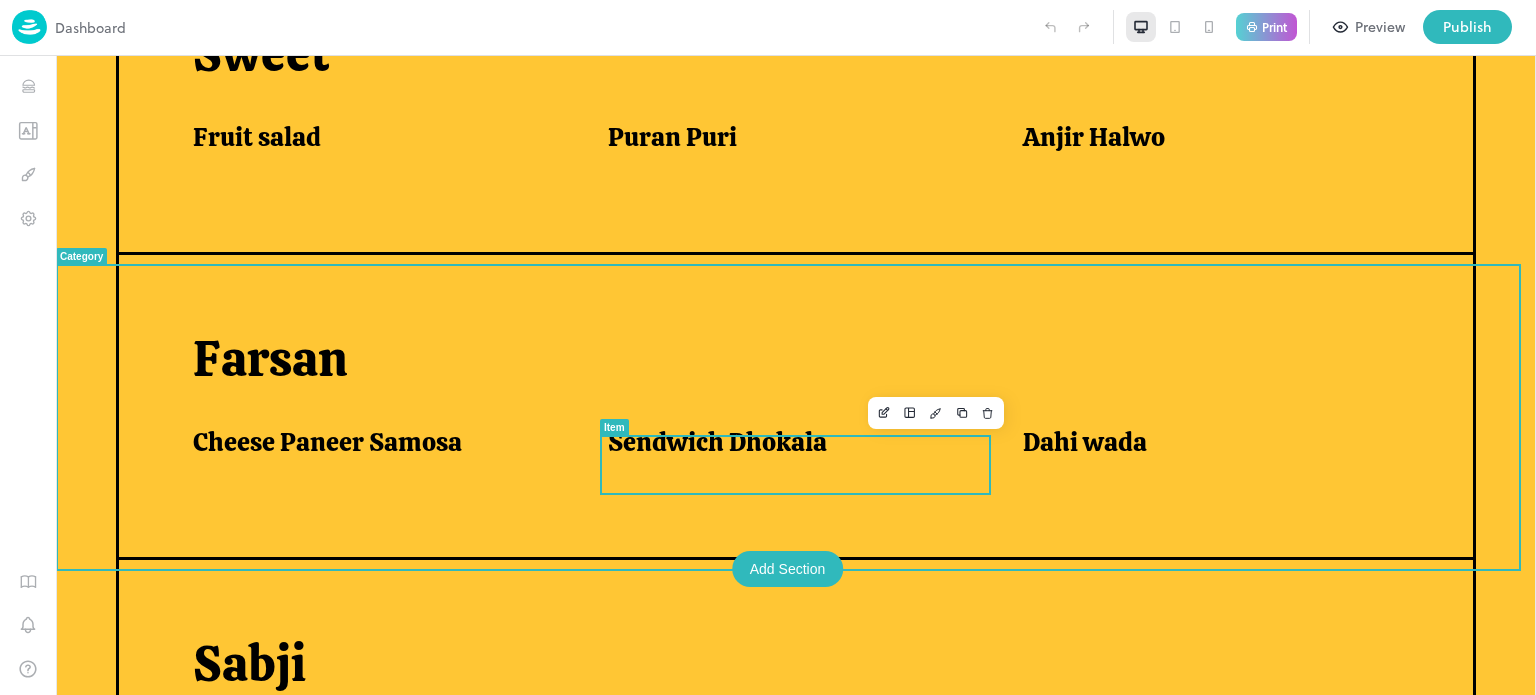 click on "Sendwich Dhokala" at bounding box center (717, 442) 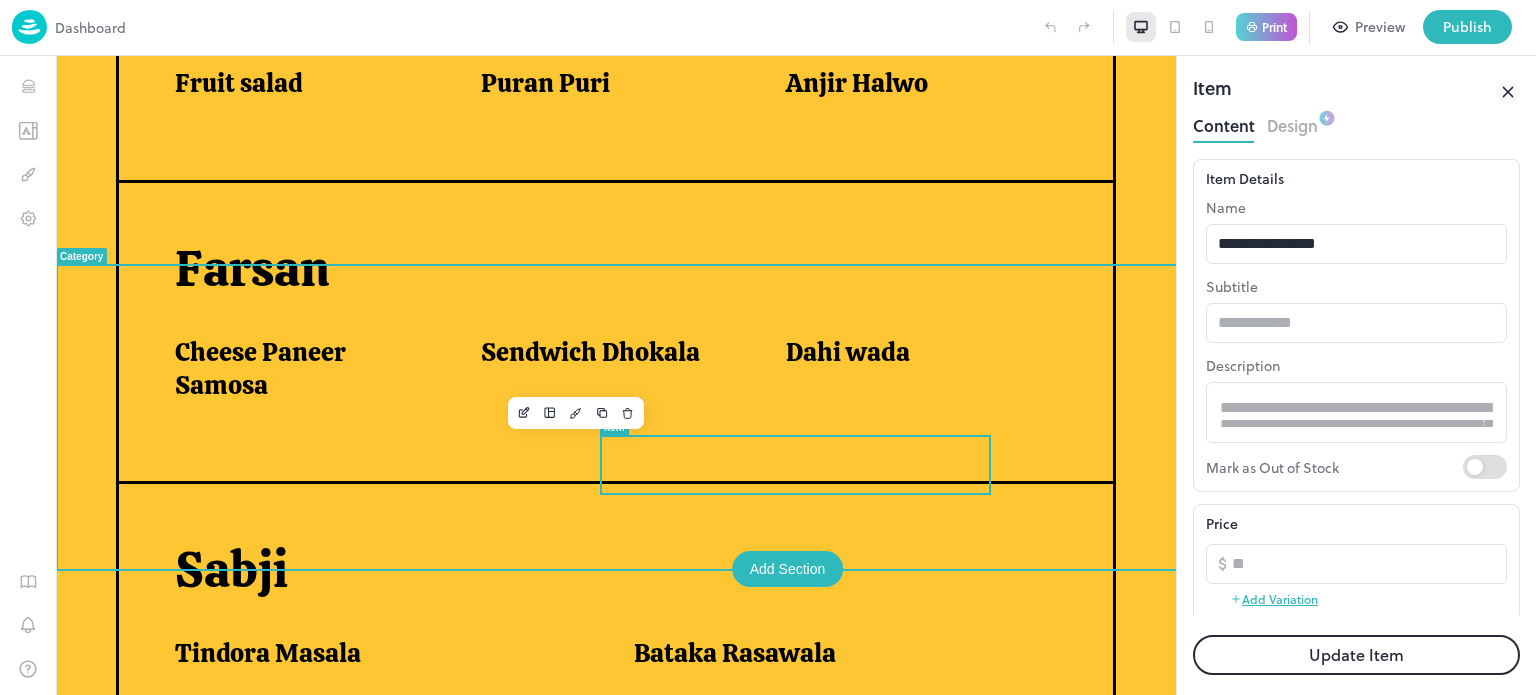 scroll, scrollTop: 0, scrollLeft: 0, axis: both 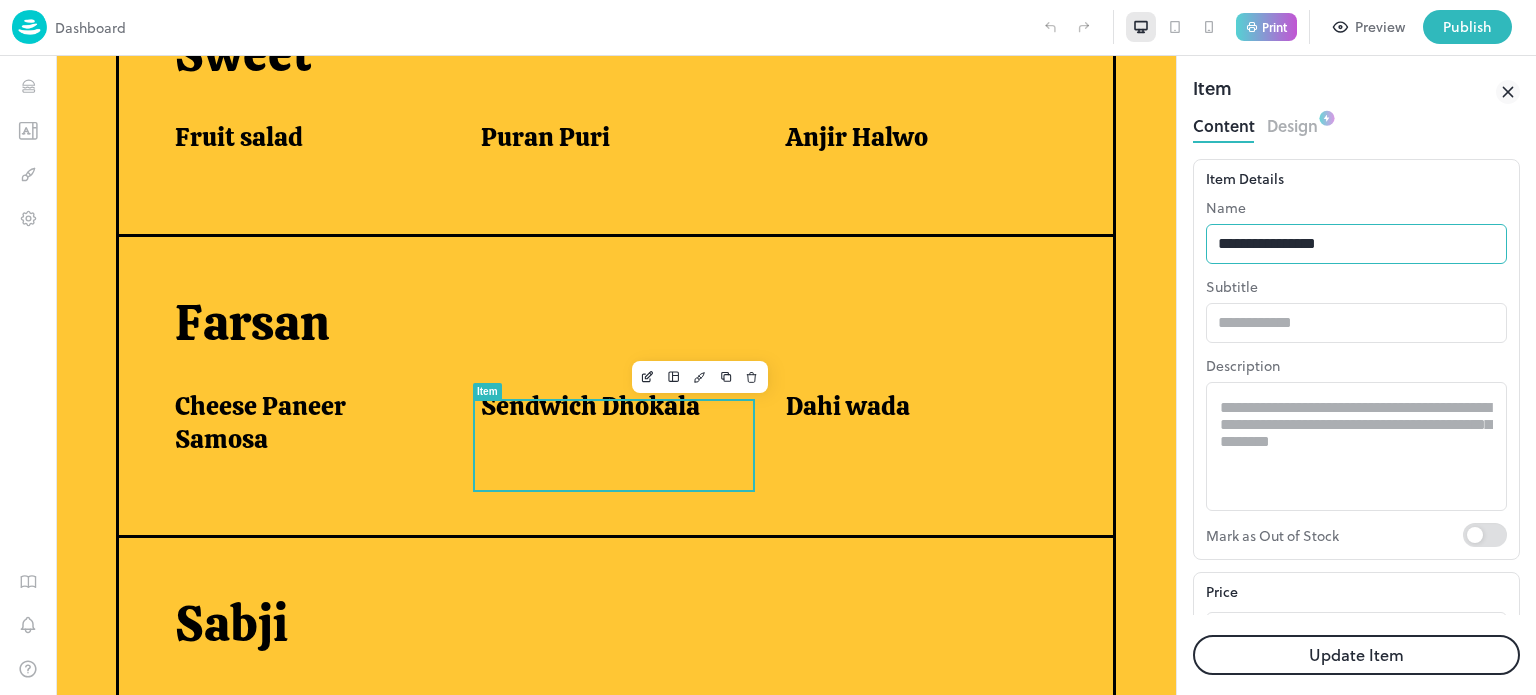 click on "**********" at bounding box center (1356, 244) 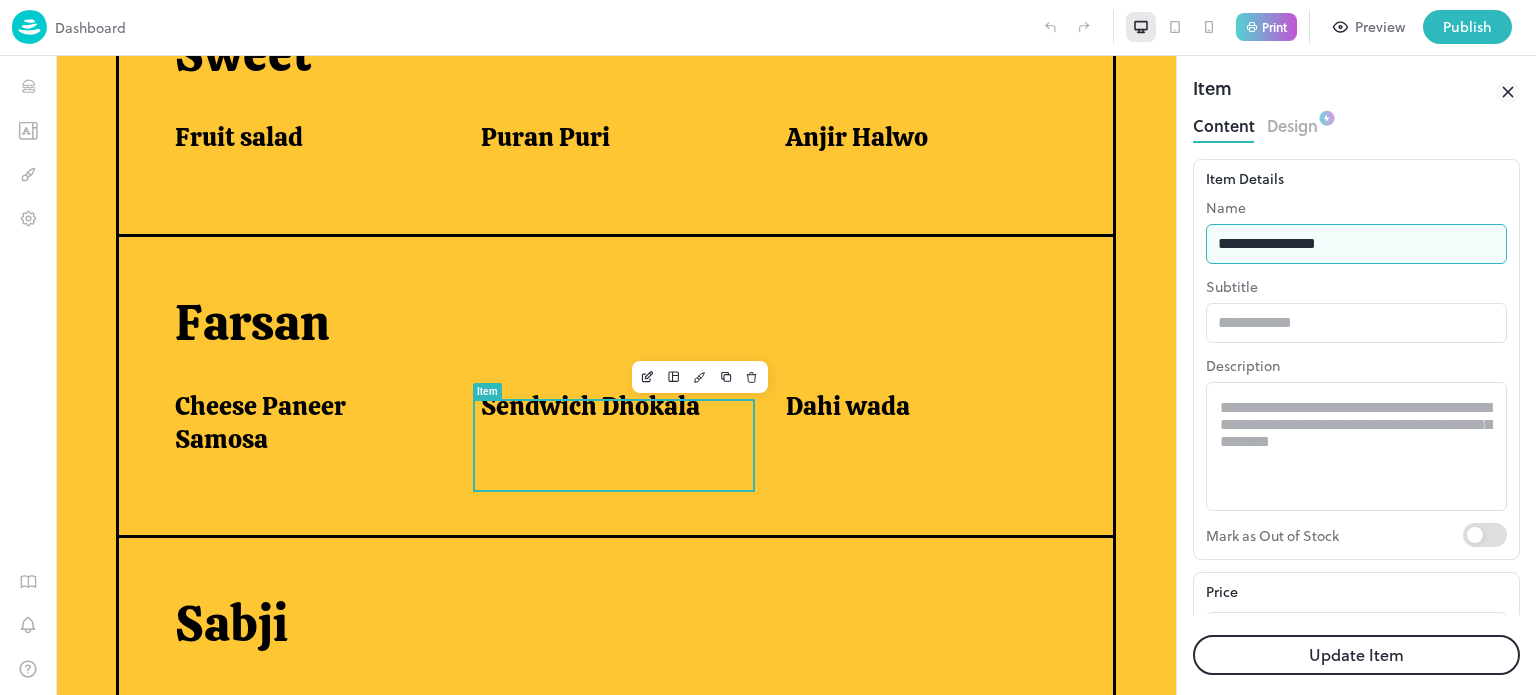click on "**********" at bounding box center (1356, 244) 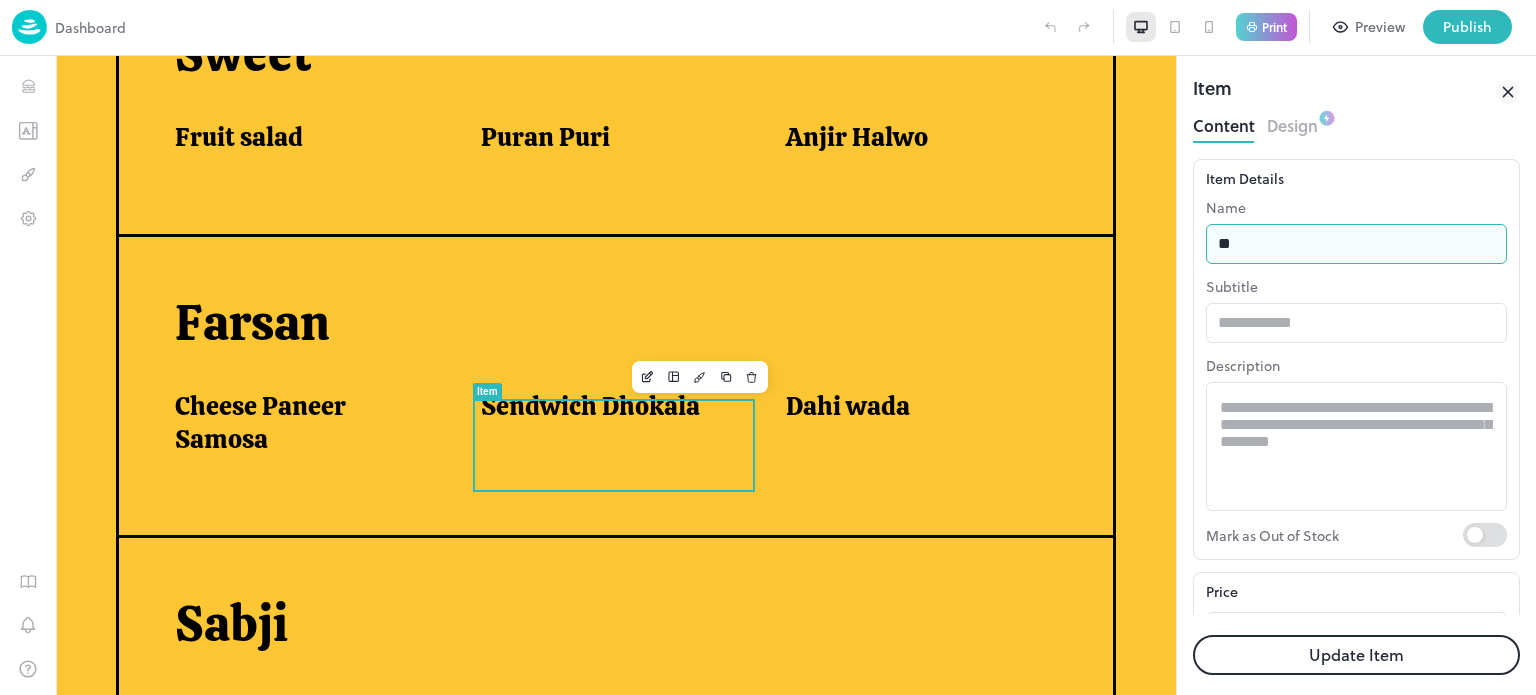 type on "*" 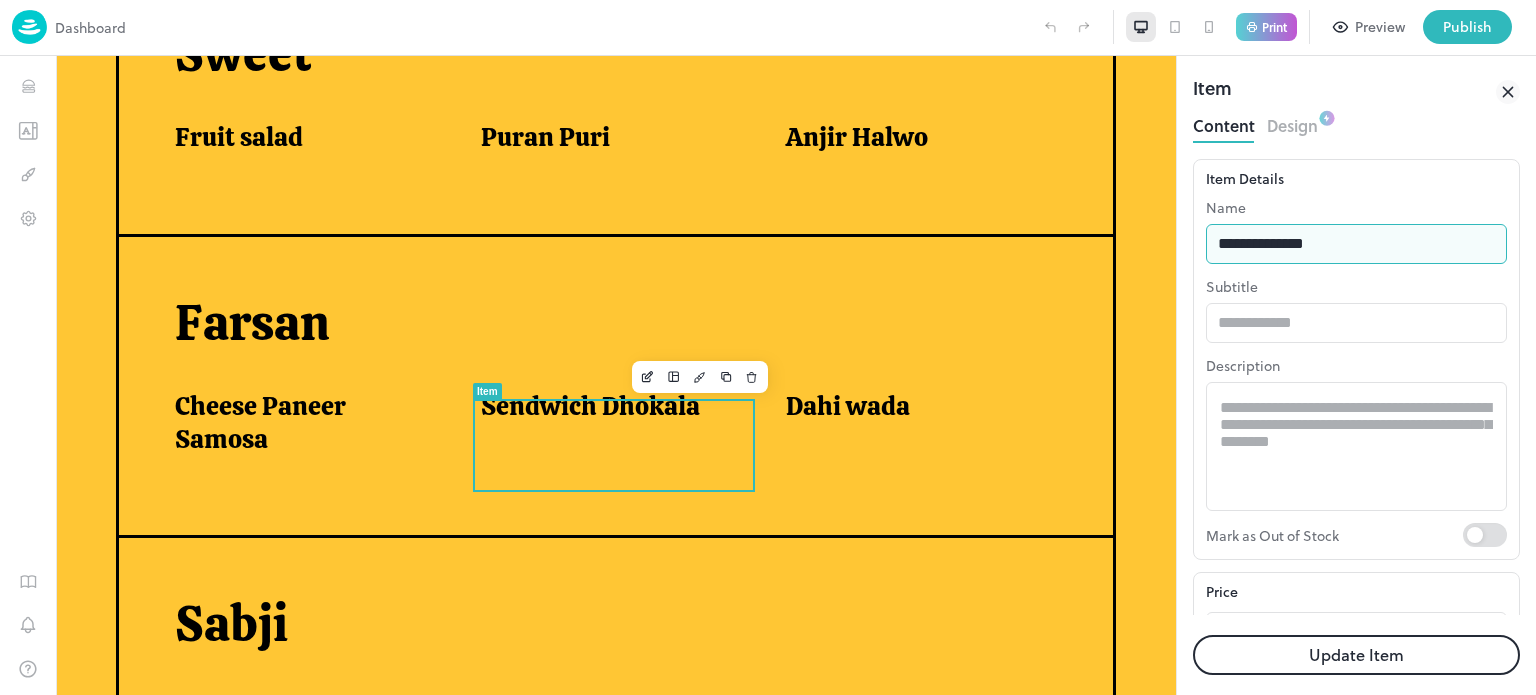 click on "**********" at bounding box center [1356, 244] 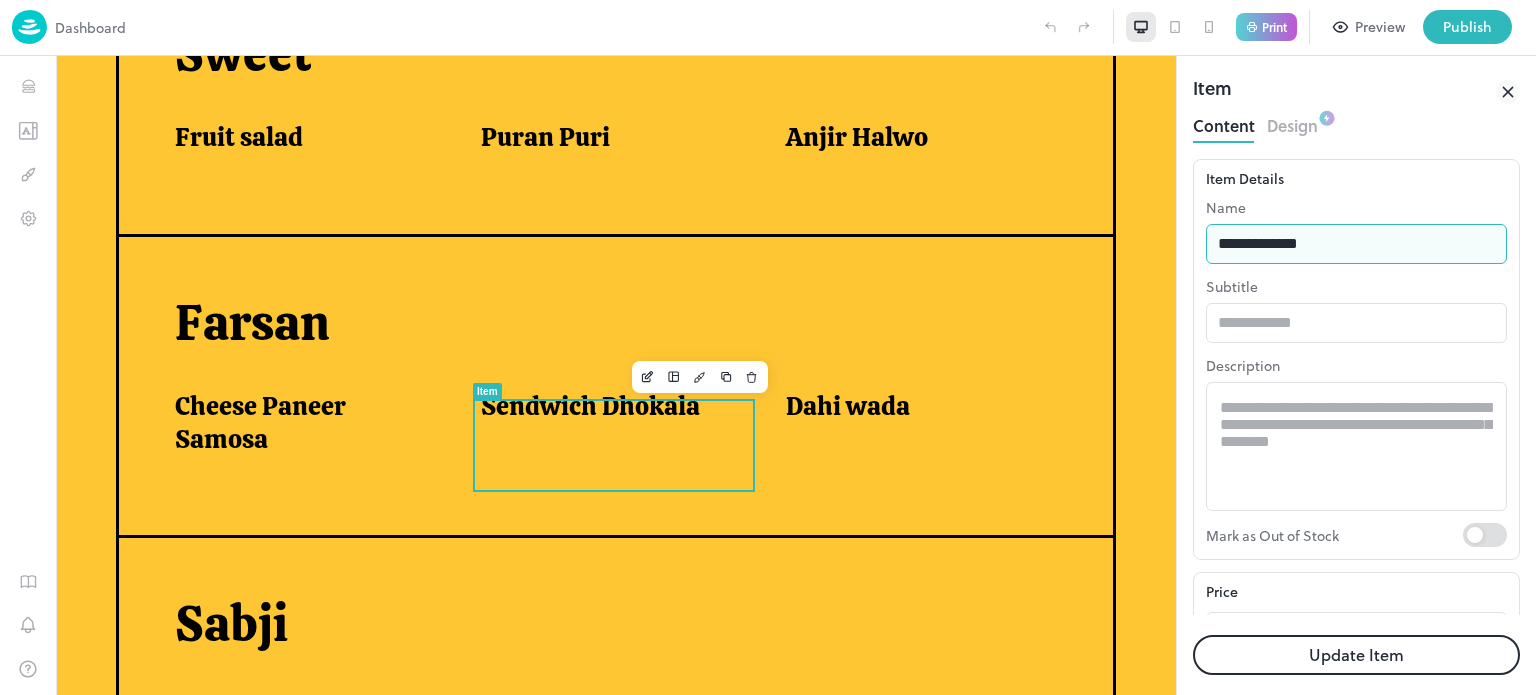 type on "**********" 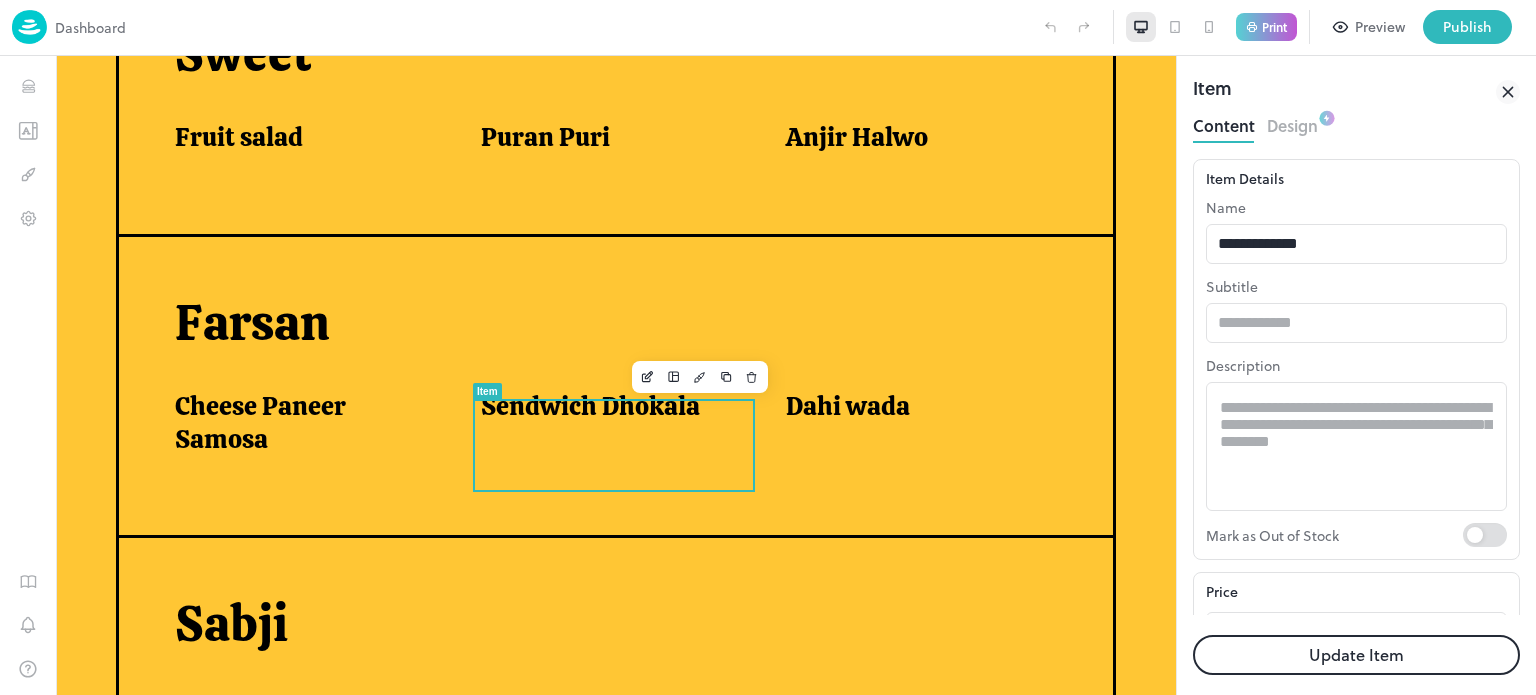click on "Update Item" at bounding box center (1356, 655) 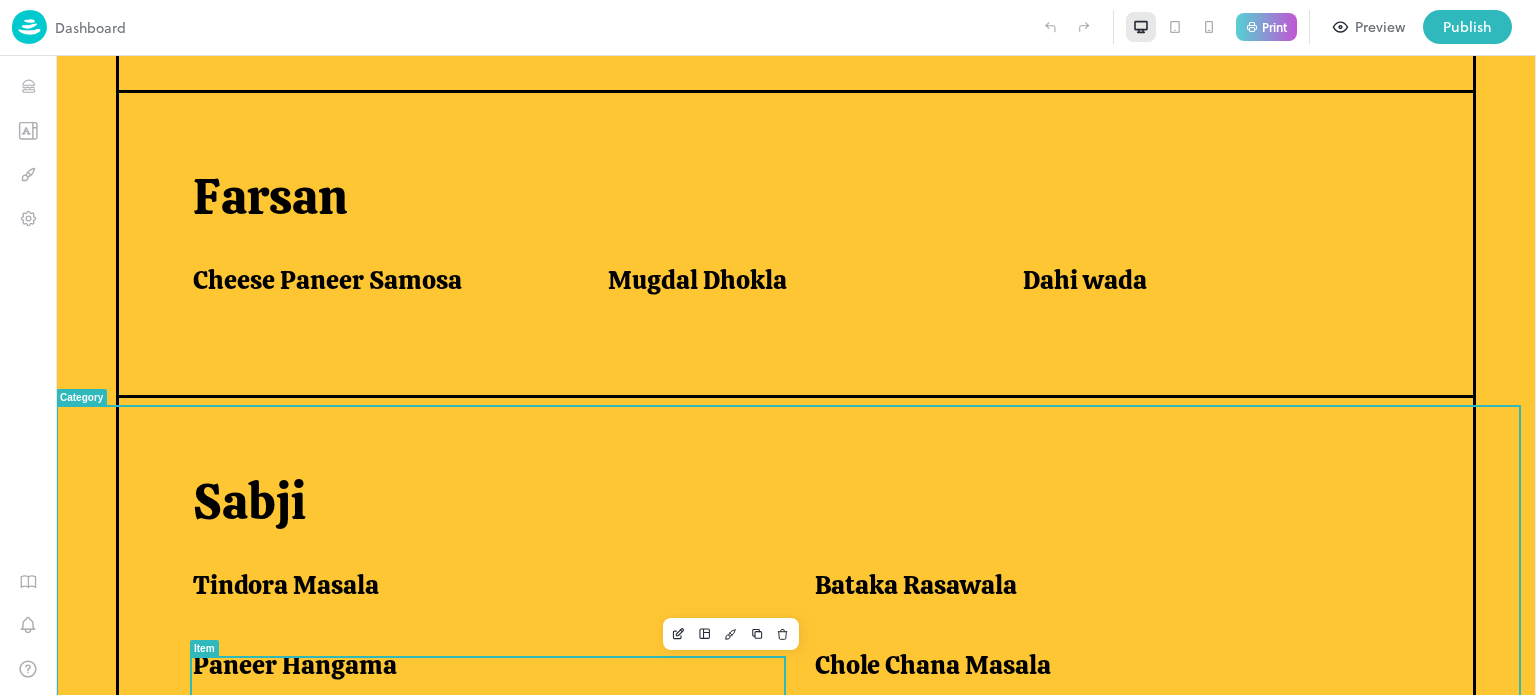 scroll, scrollTop: 1319, scrollLeft: 0, axis: vertical 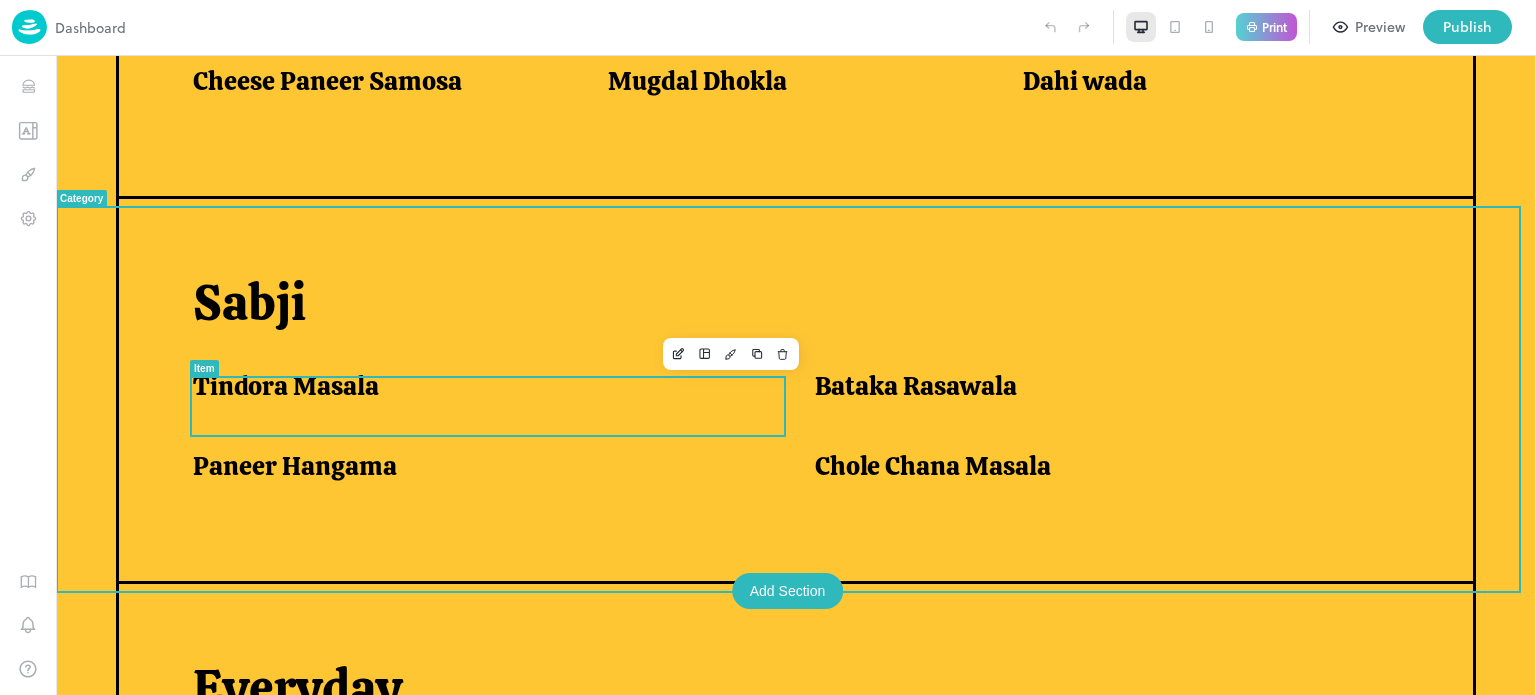 click on "Tindora Masala" at bounding box center [286, 386] 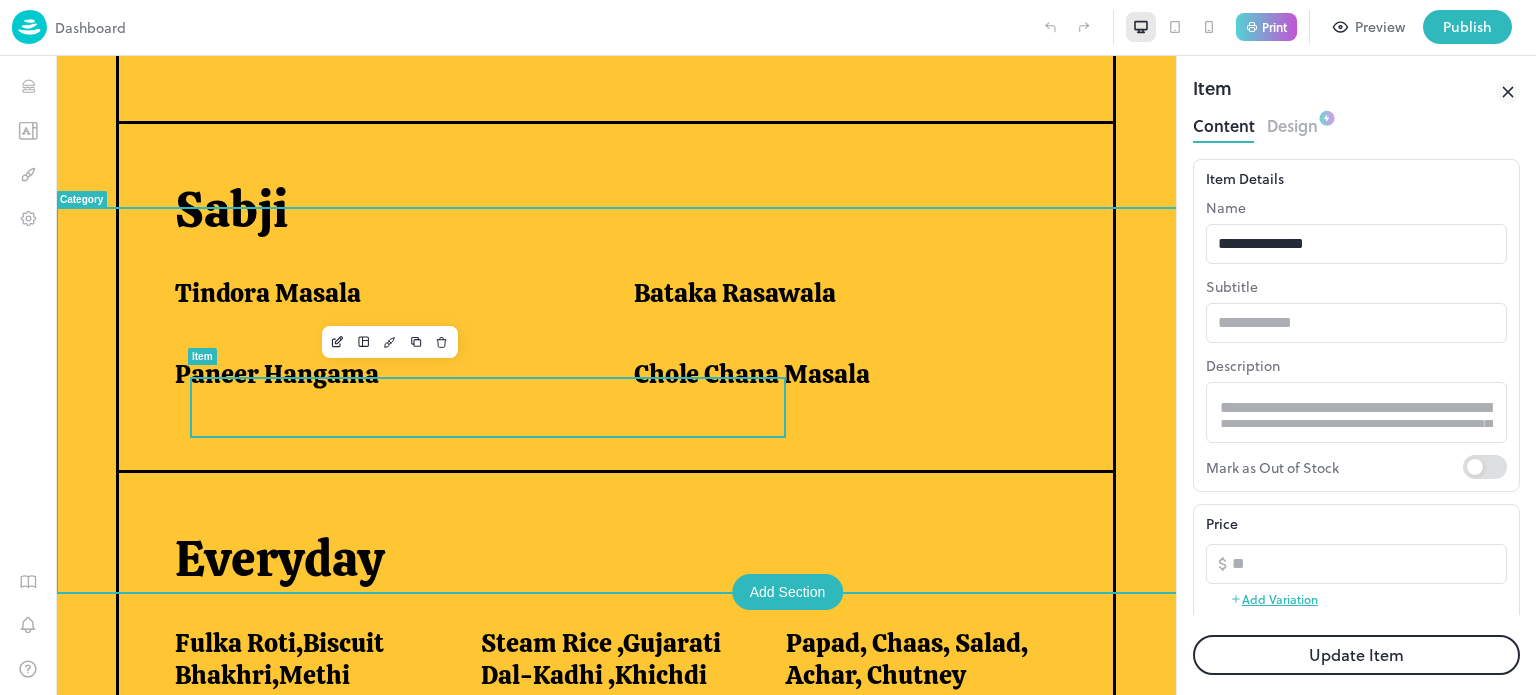 scroll, scrollTop: 1282, scrollLeft: 0, axis: vertical 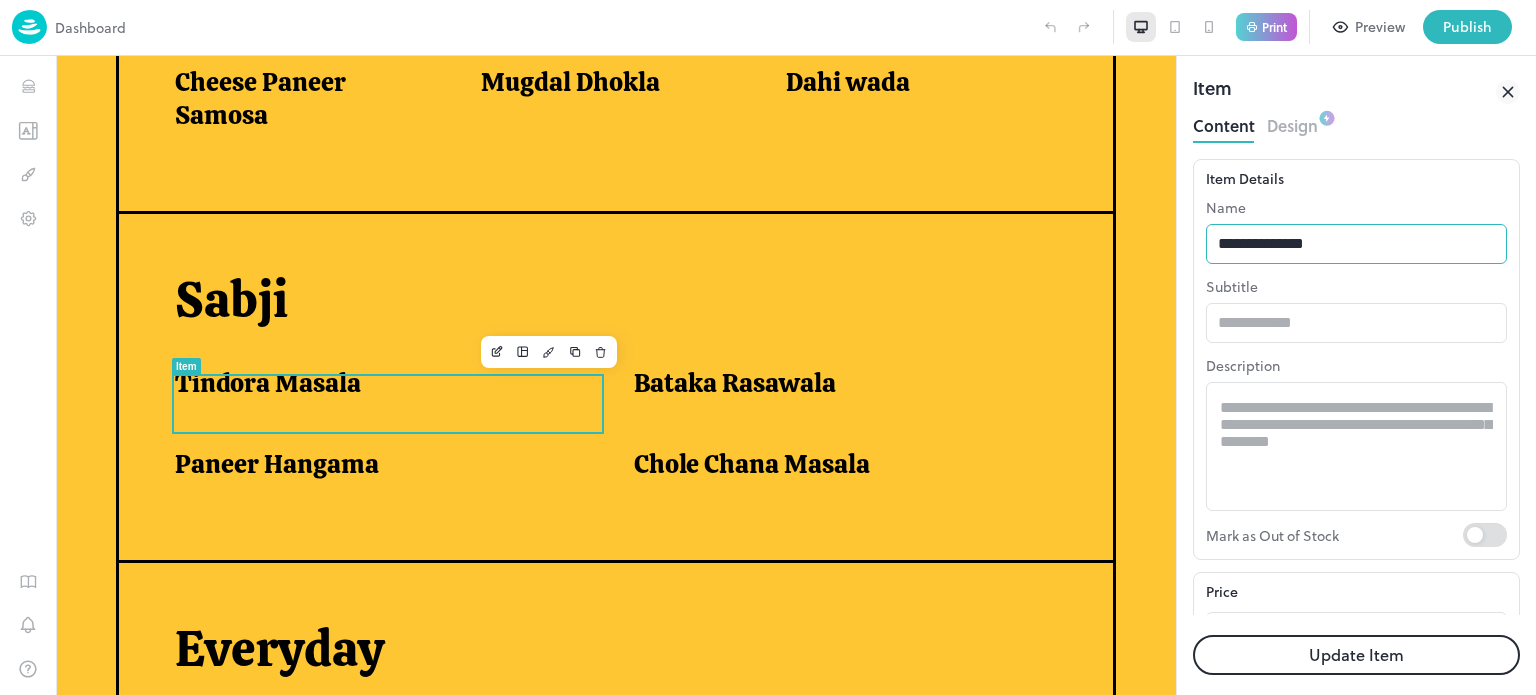 click on "**********" at bounding box center [1356, 244] 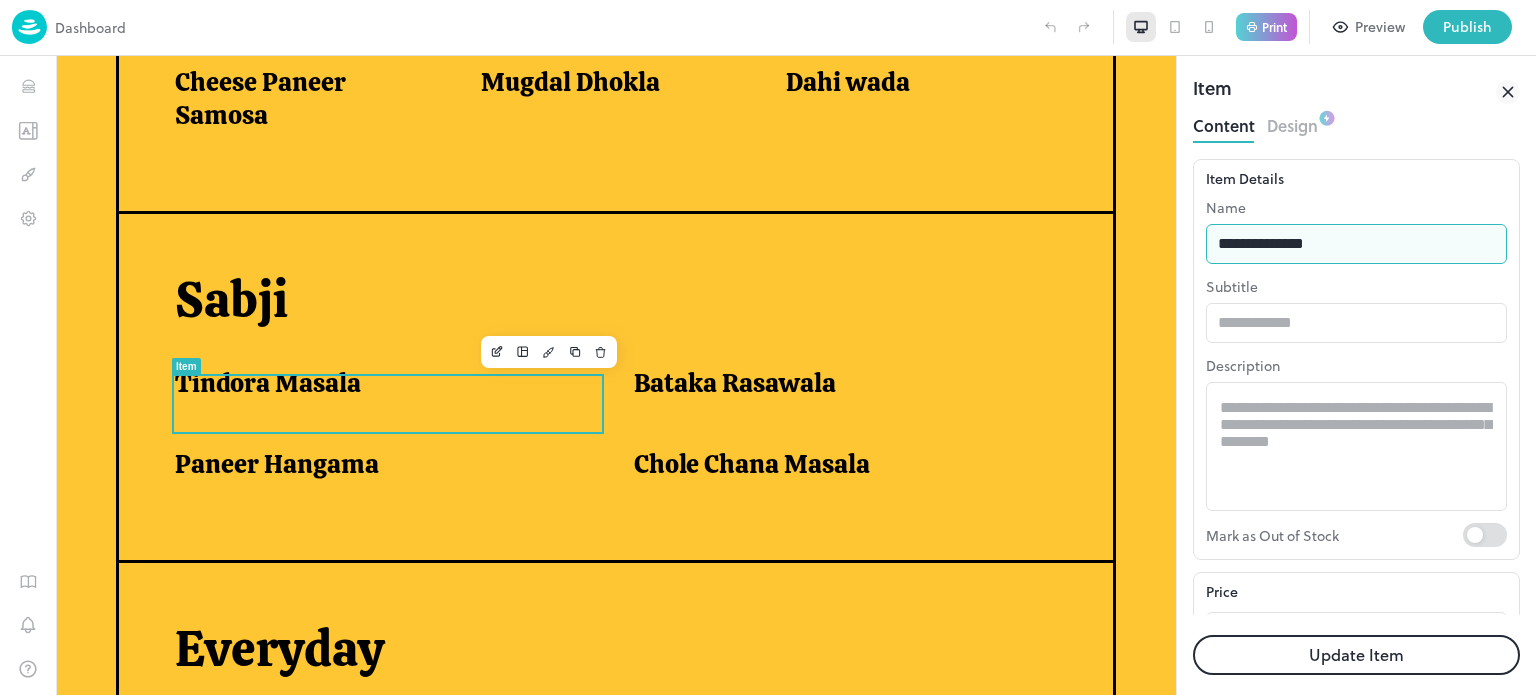 click on "**********" at bounding box center [1356, 244] 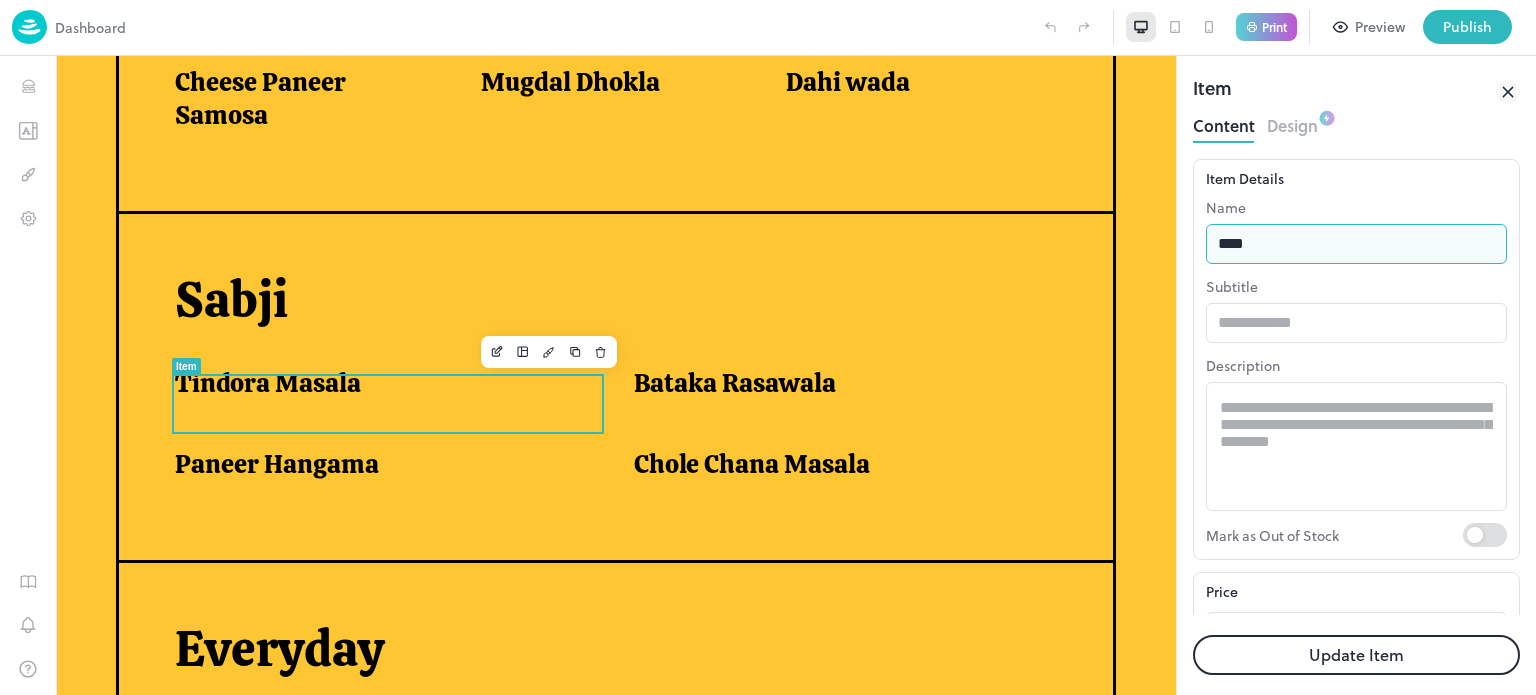 type on "**********" 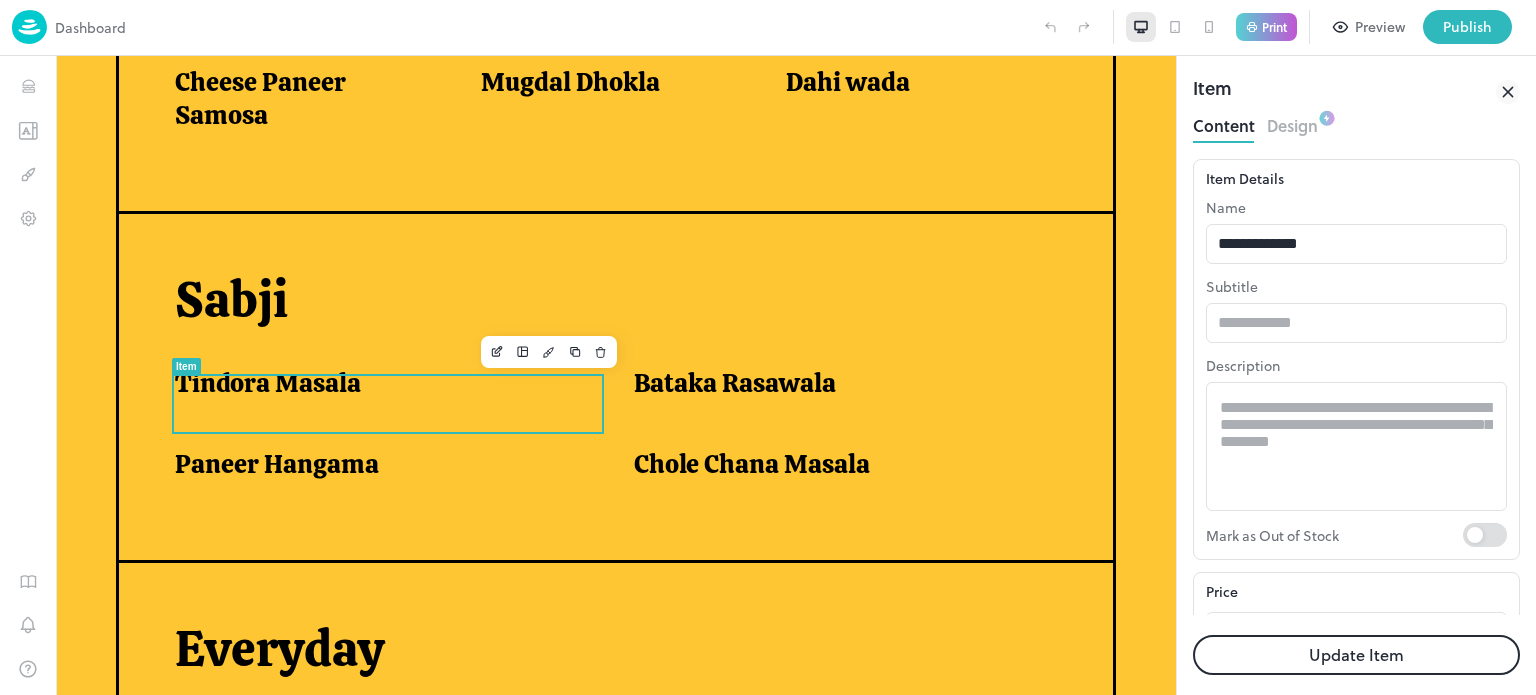 click on "Update Item" at bounding box center [1356, 655] 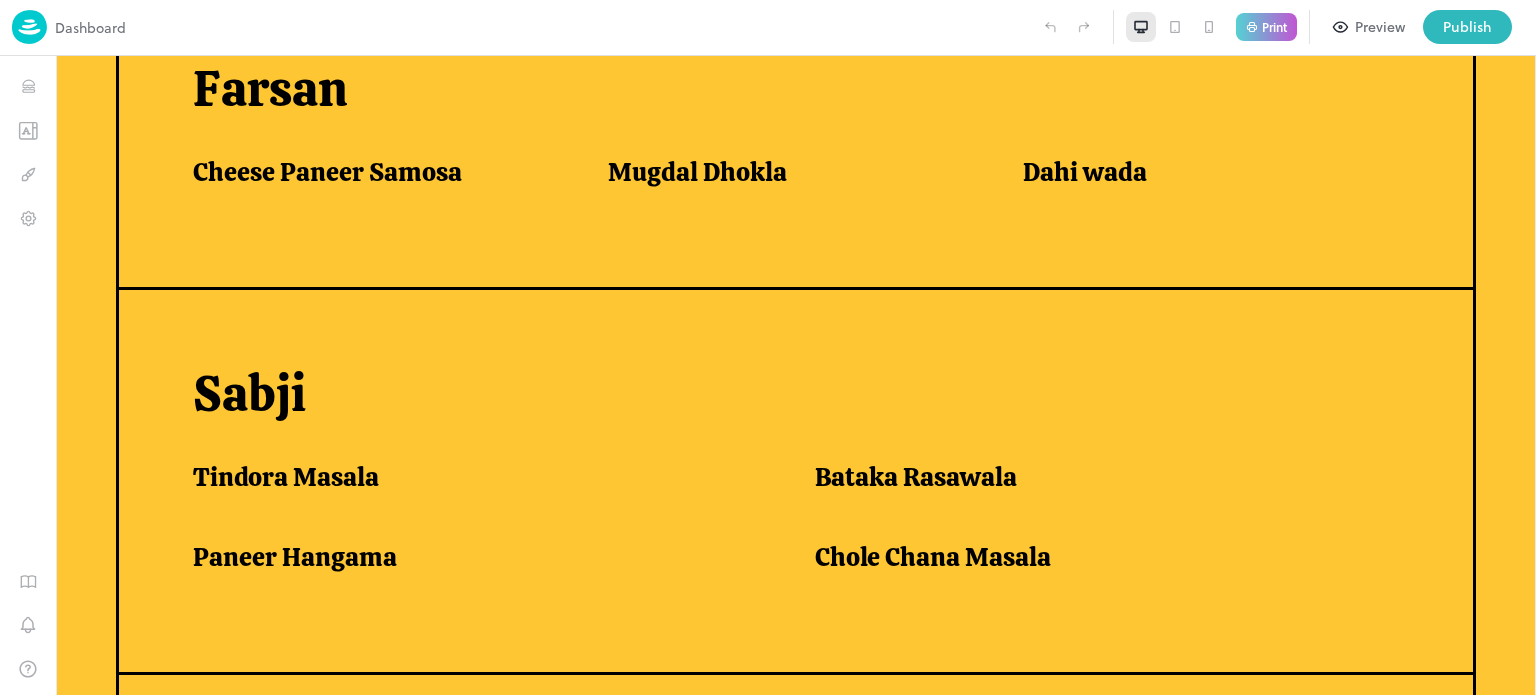 scroll, scrollTop: 1319, scrollLeft: 0, axis: vertical 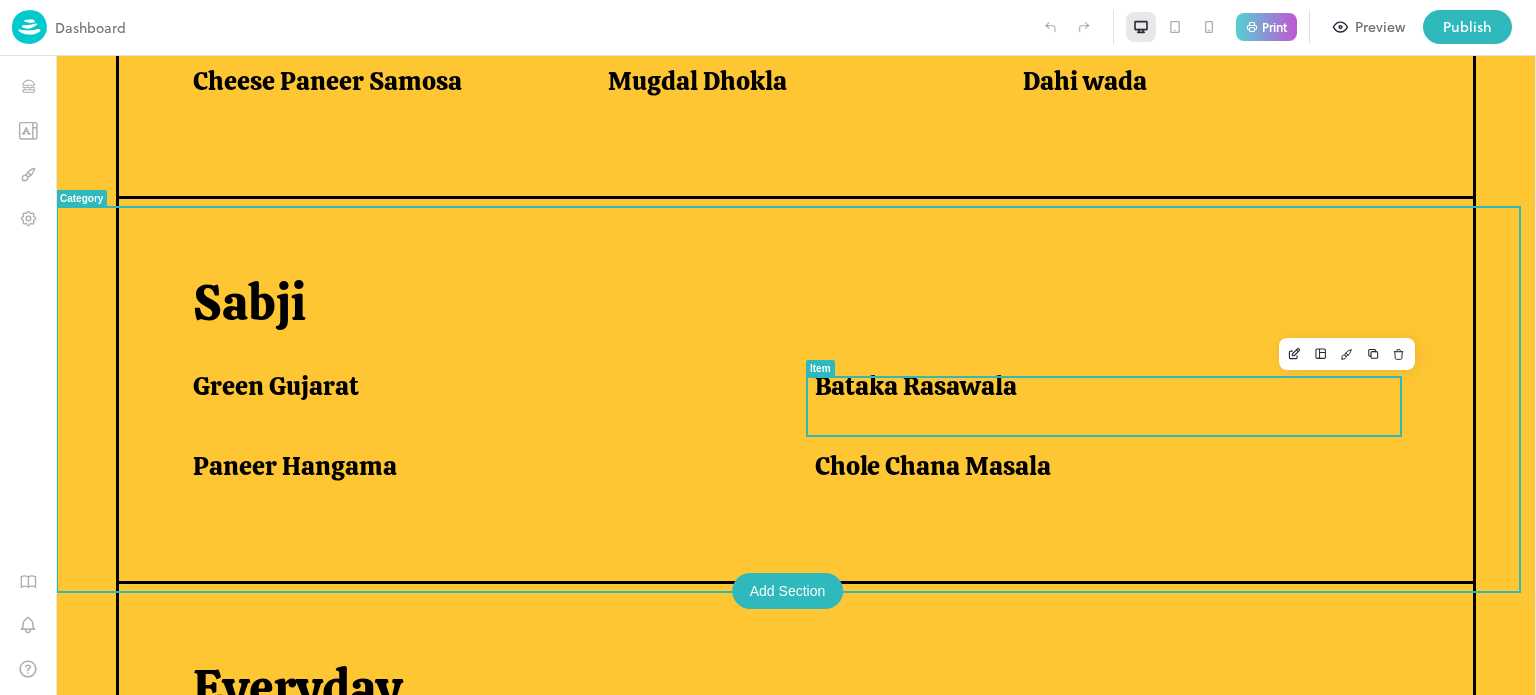 click on "Bataka Rasawala" at bounding box center [1114, 398] 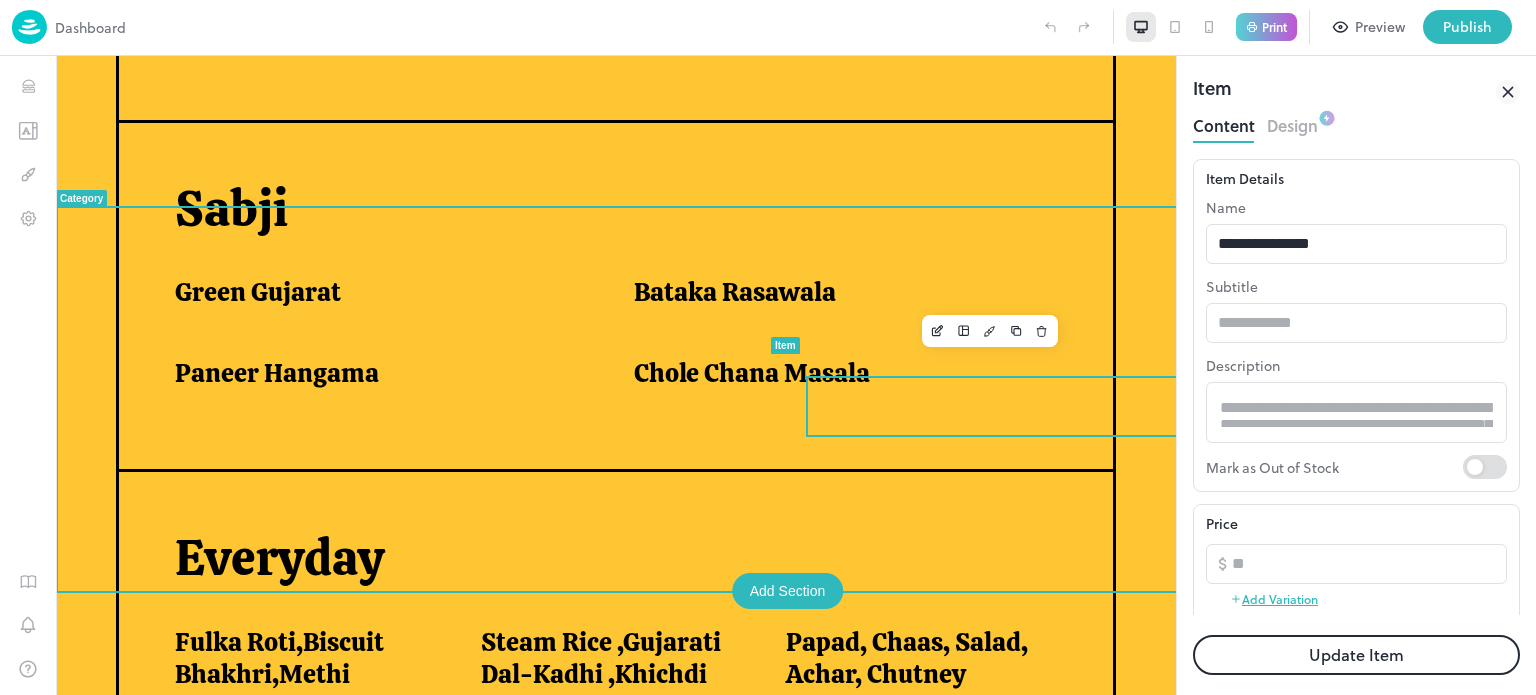 scroll, scrollTop: 1228, scrollLeft: 0, axis: vertical 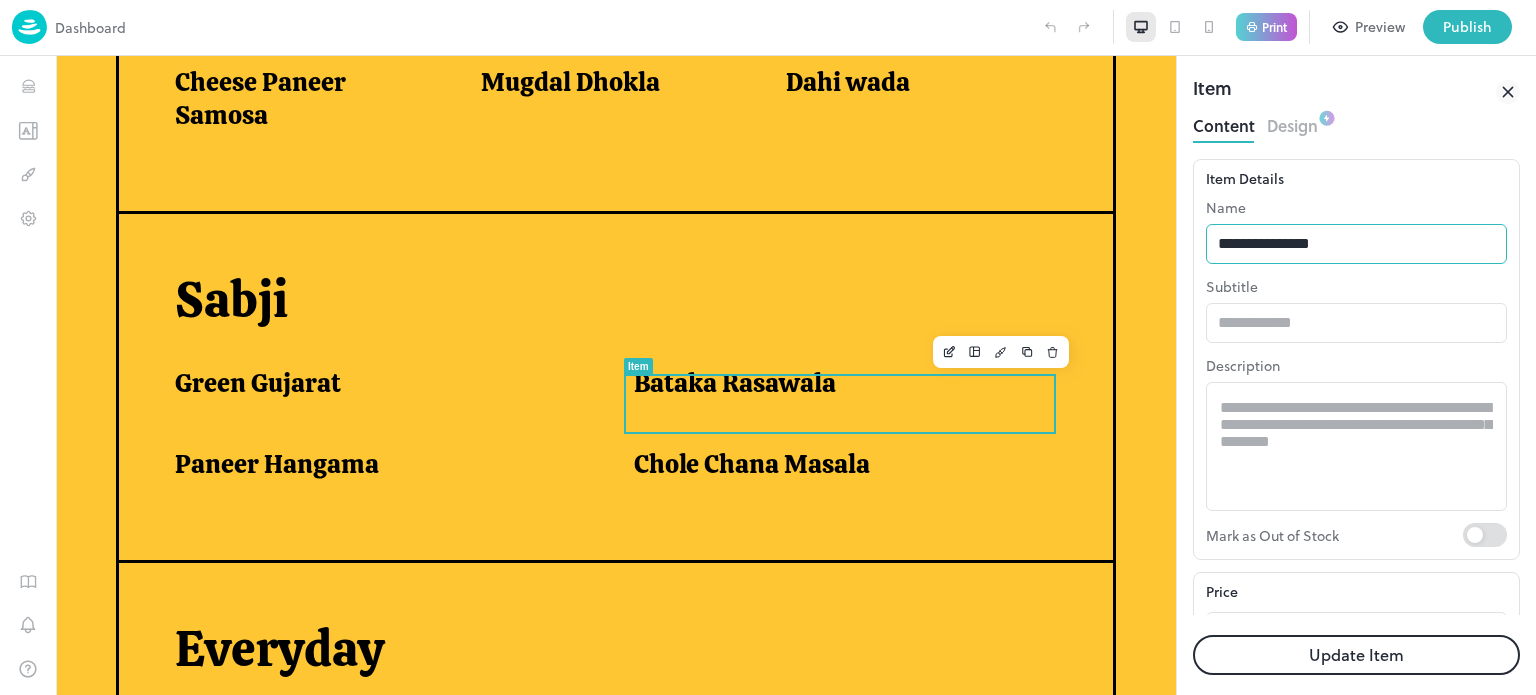 click on "**********" at bounding box center [1356, 244] 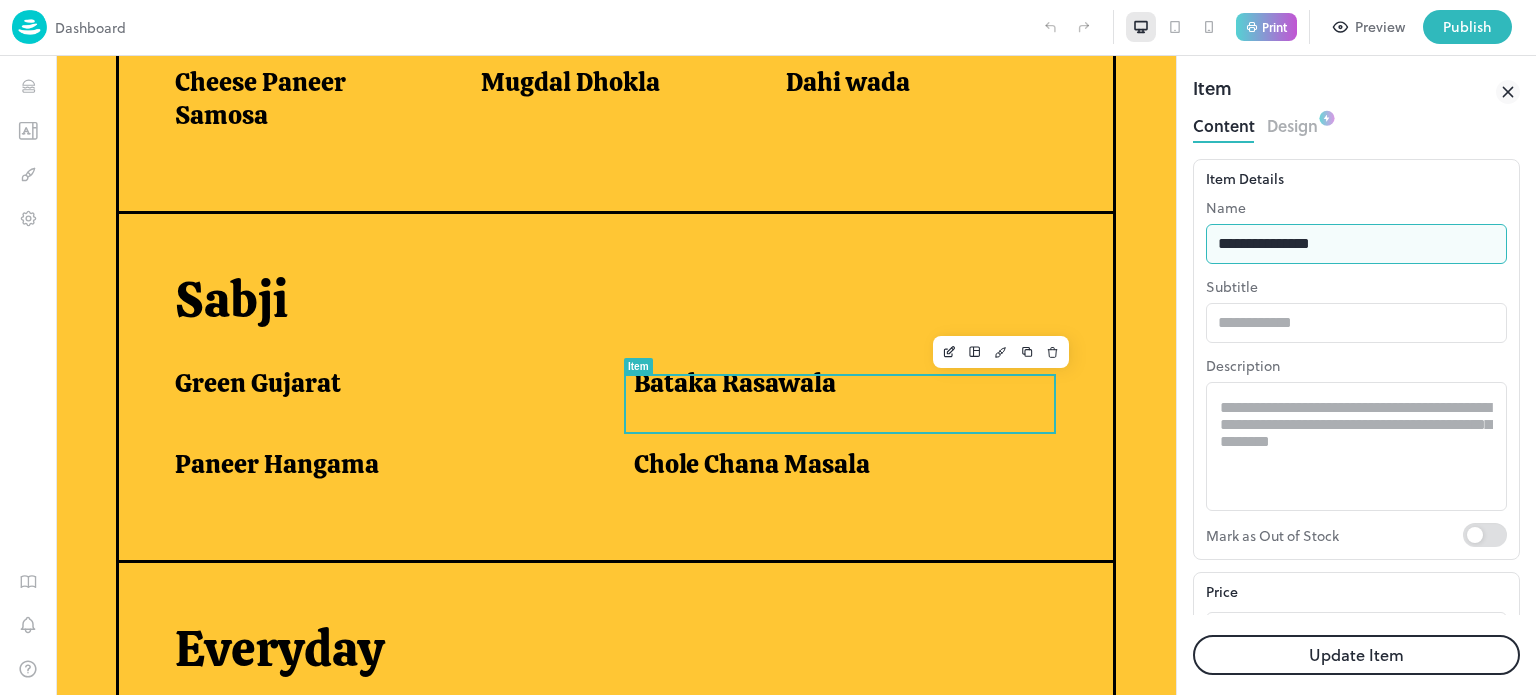 click on "**********" at bounding box center (1356, 244) 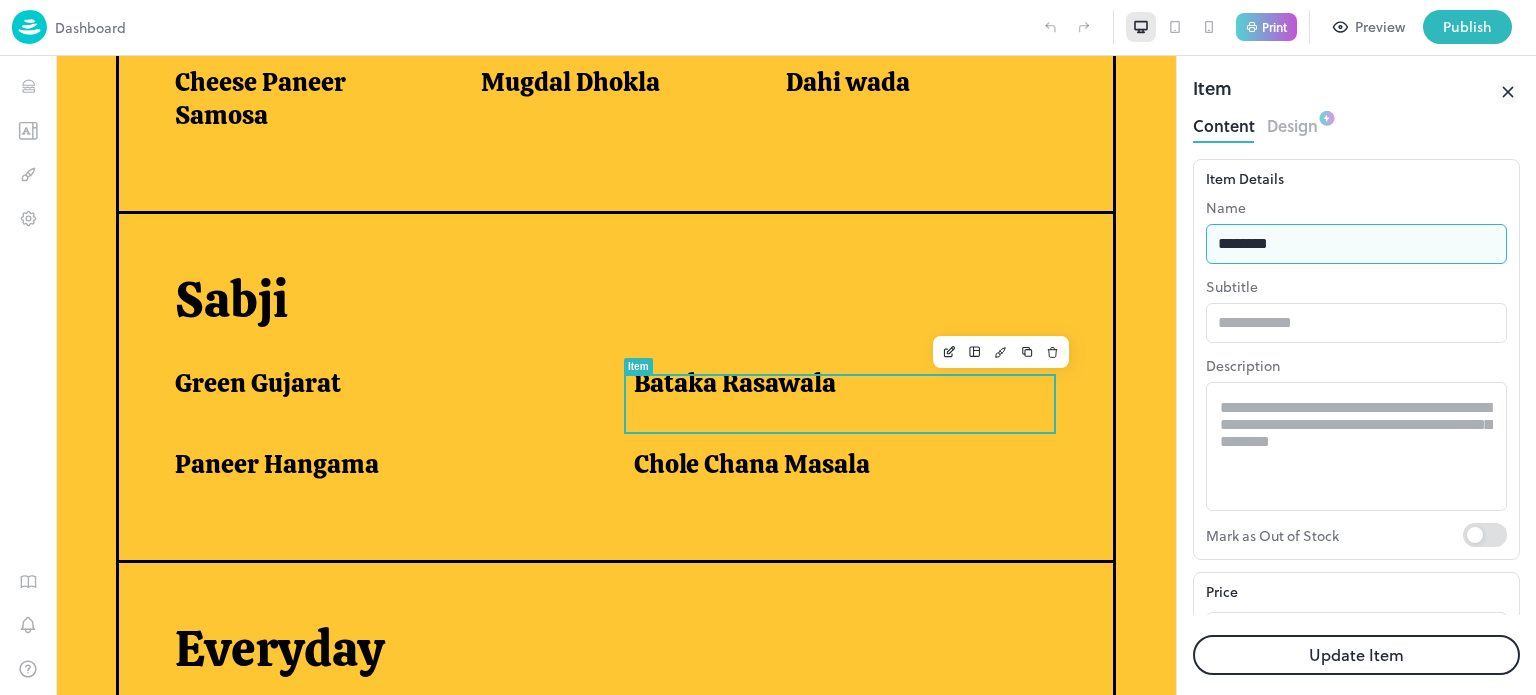 type on "**********" 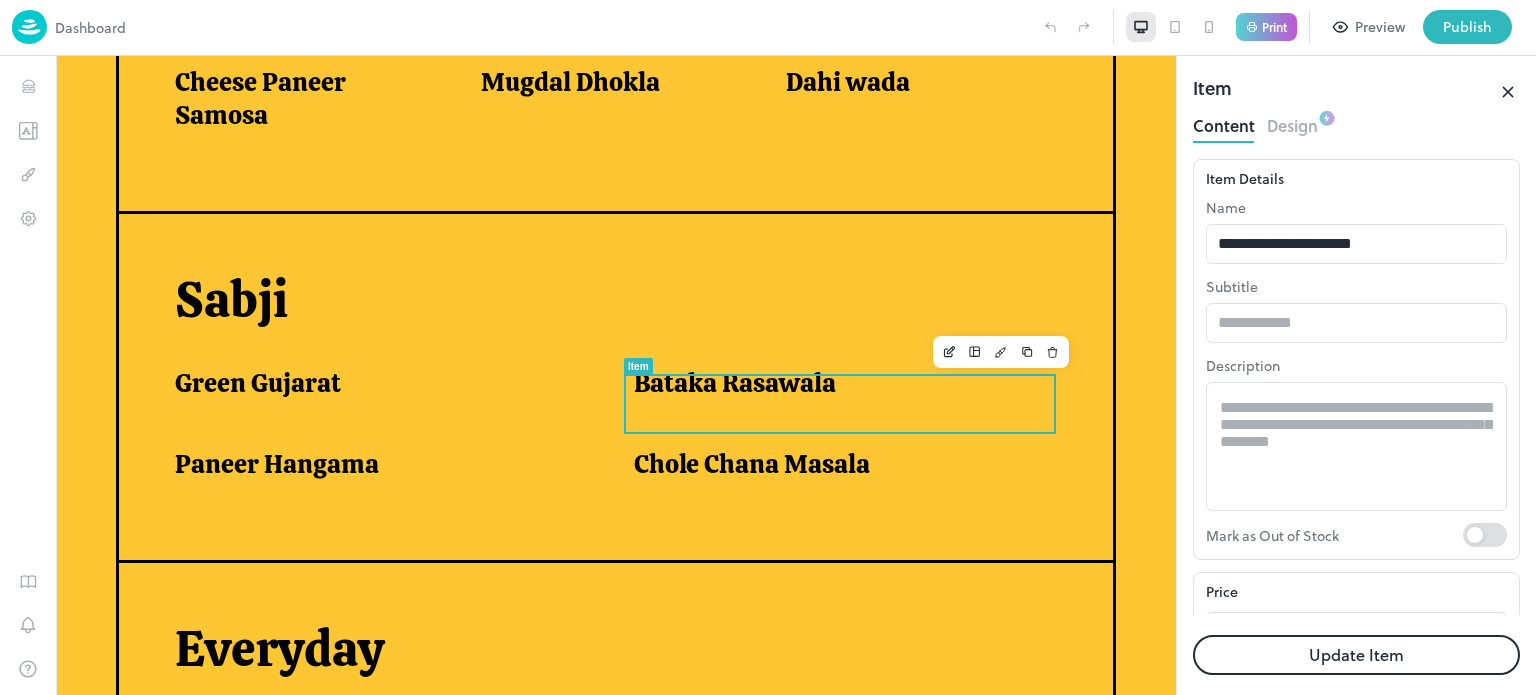 click on "Update Item" at bounding box center (1356, 655) 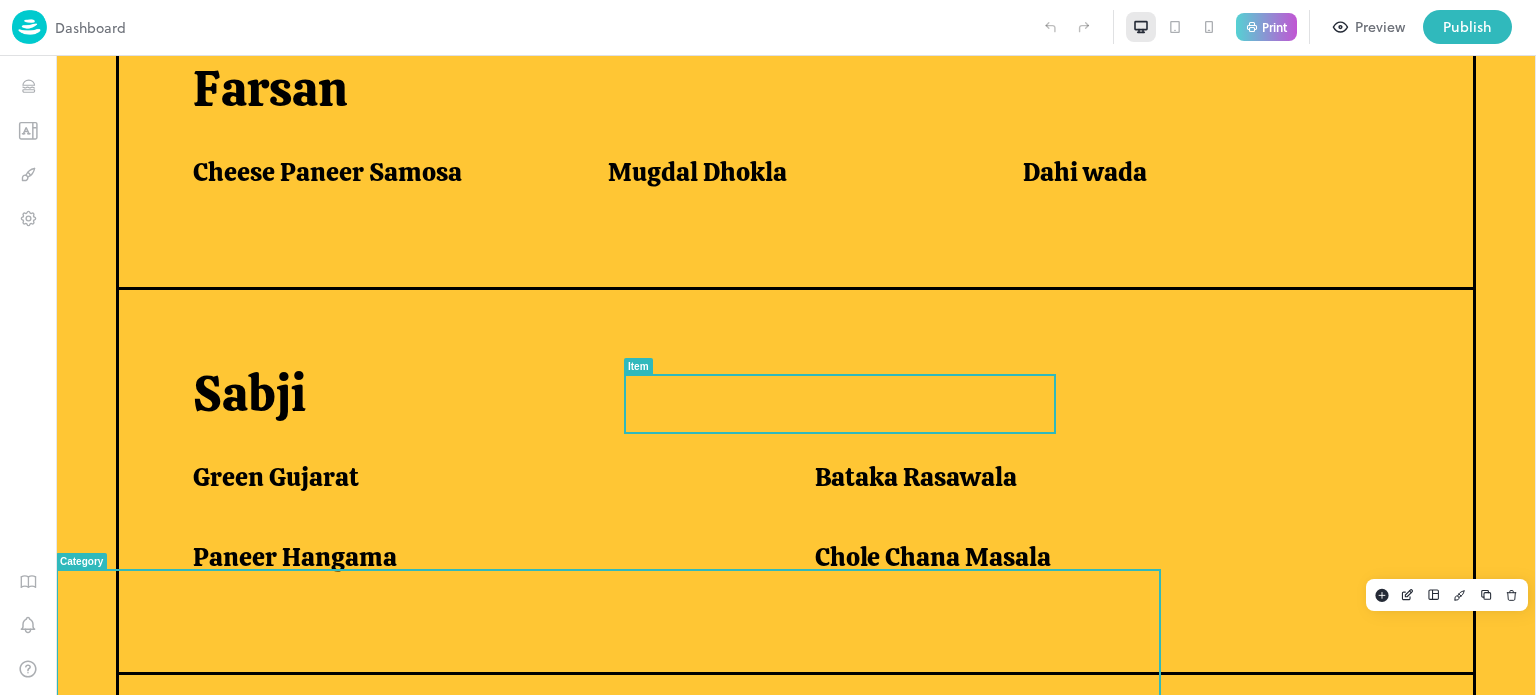 scroll, scrollTop: 1319, scrollLeft: 0, axis: vertical 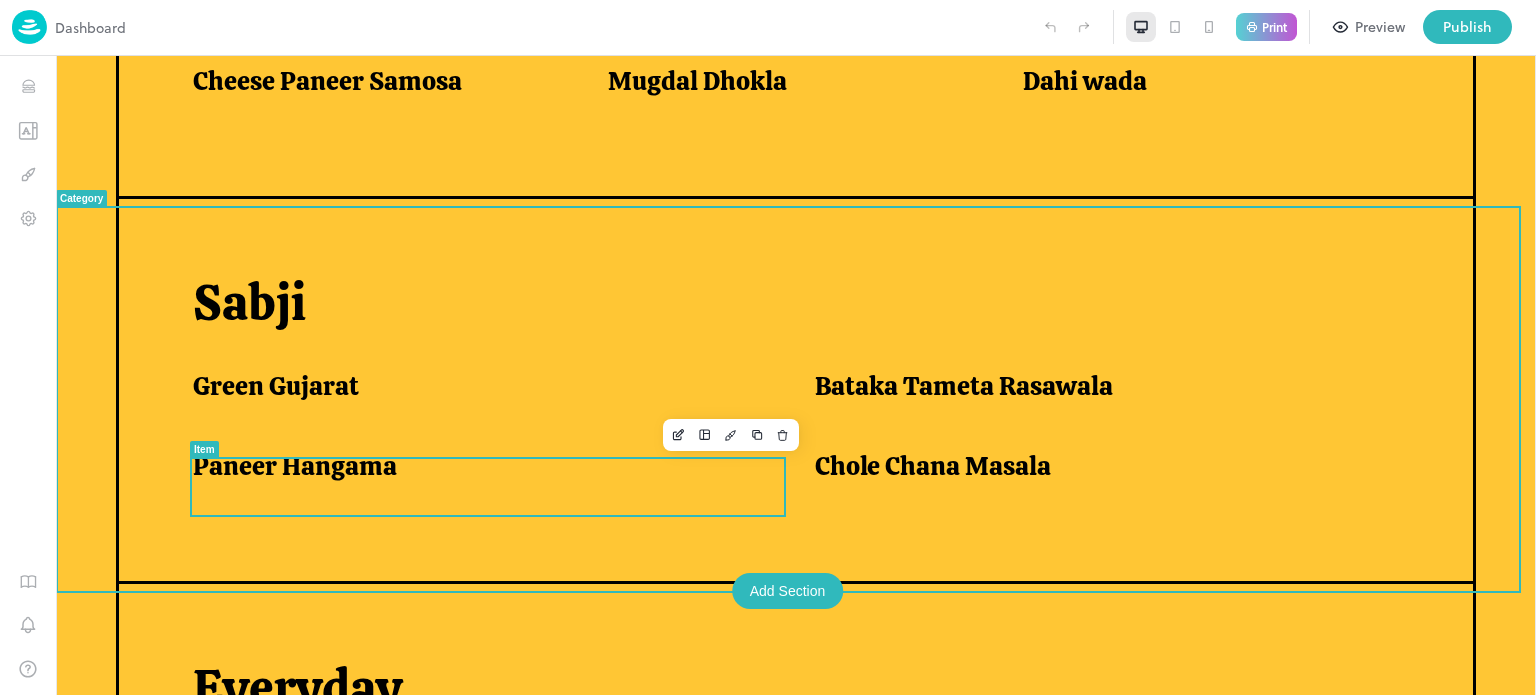 click on "Paneer Hangama" at bounding box center (295, 466) 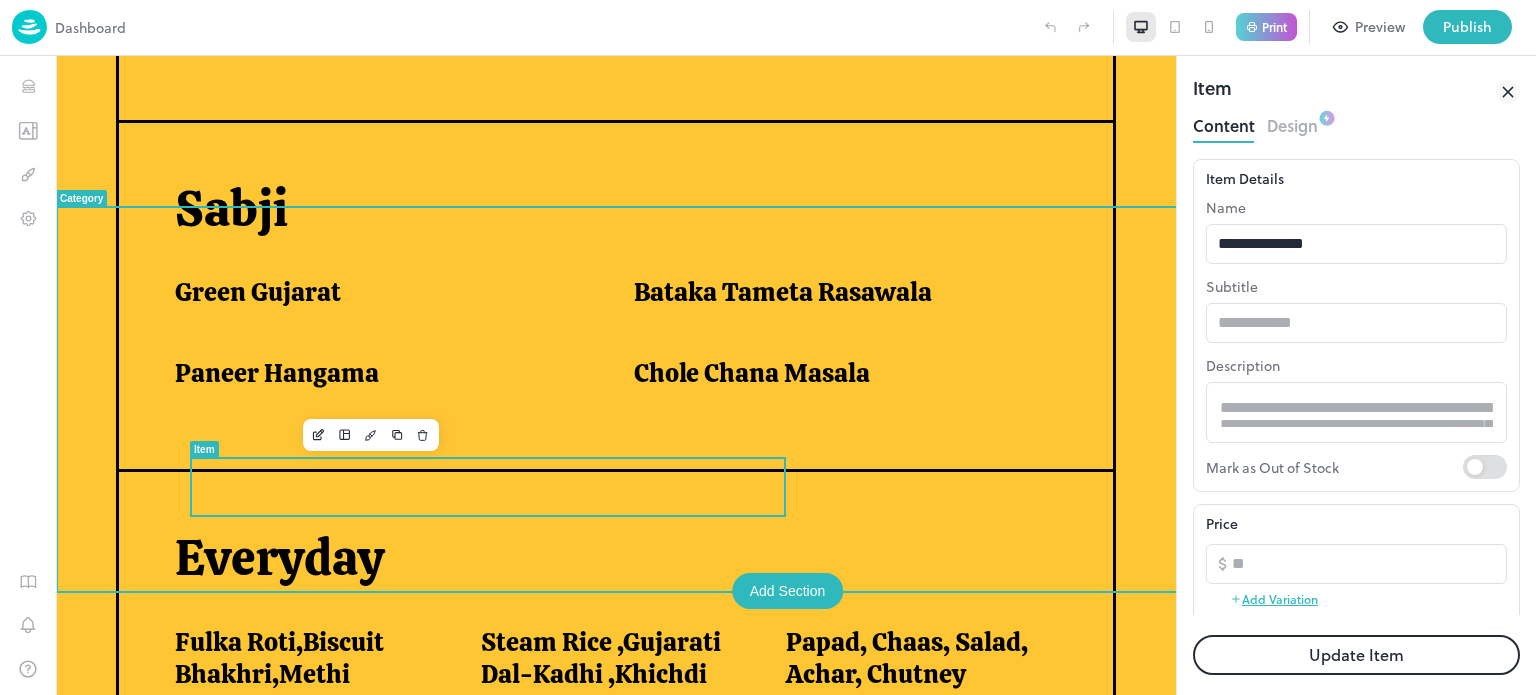 scroll, scrollTop: 1236, scrollLeft: 0, axis: vertical 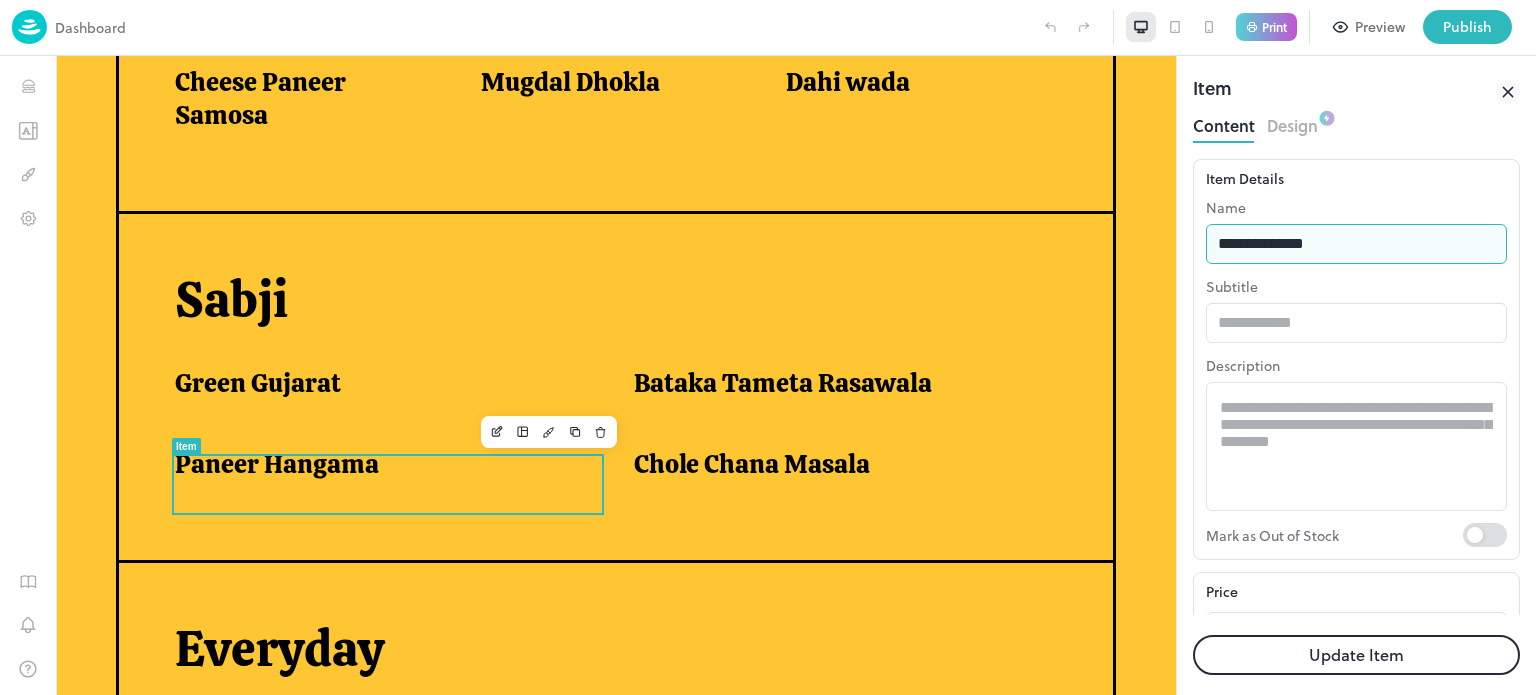 click on "**********" at bounding box center [1356, 244] 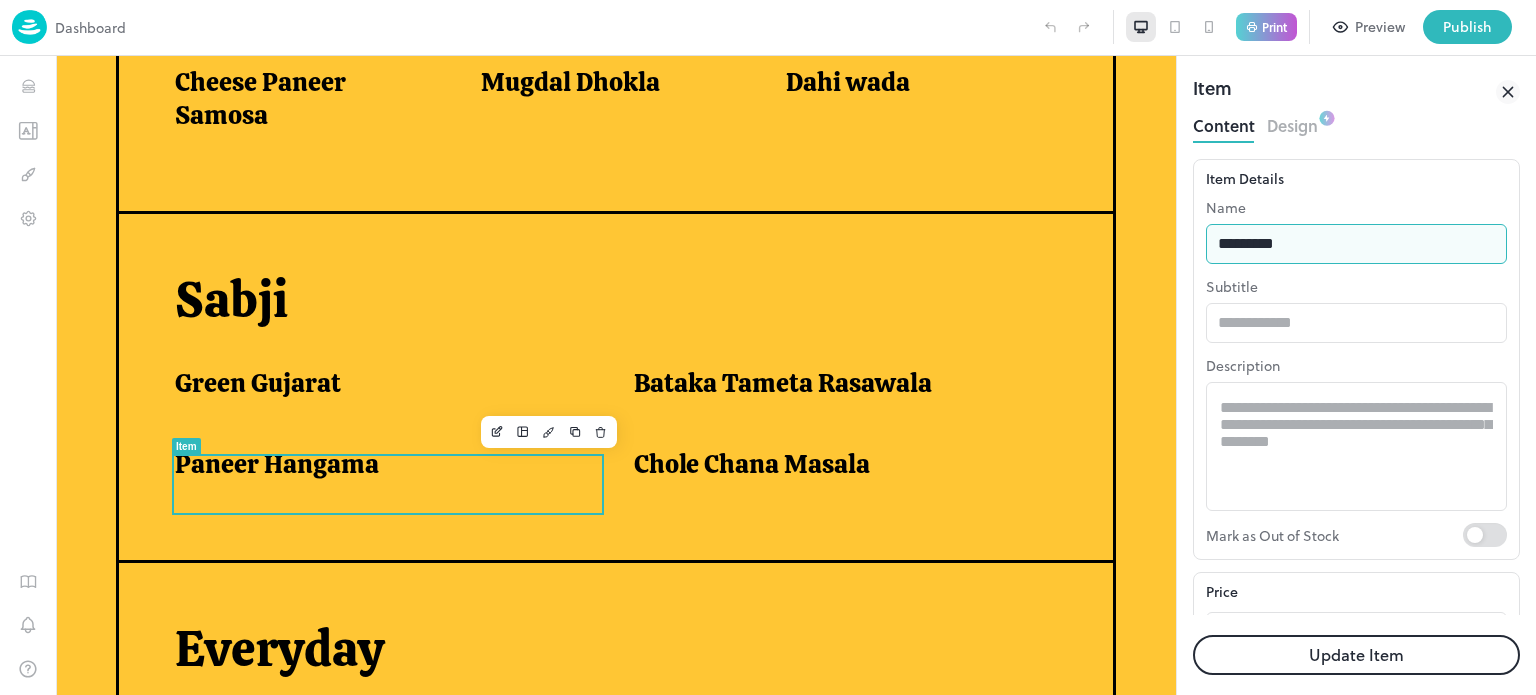 type on "**********" 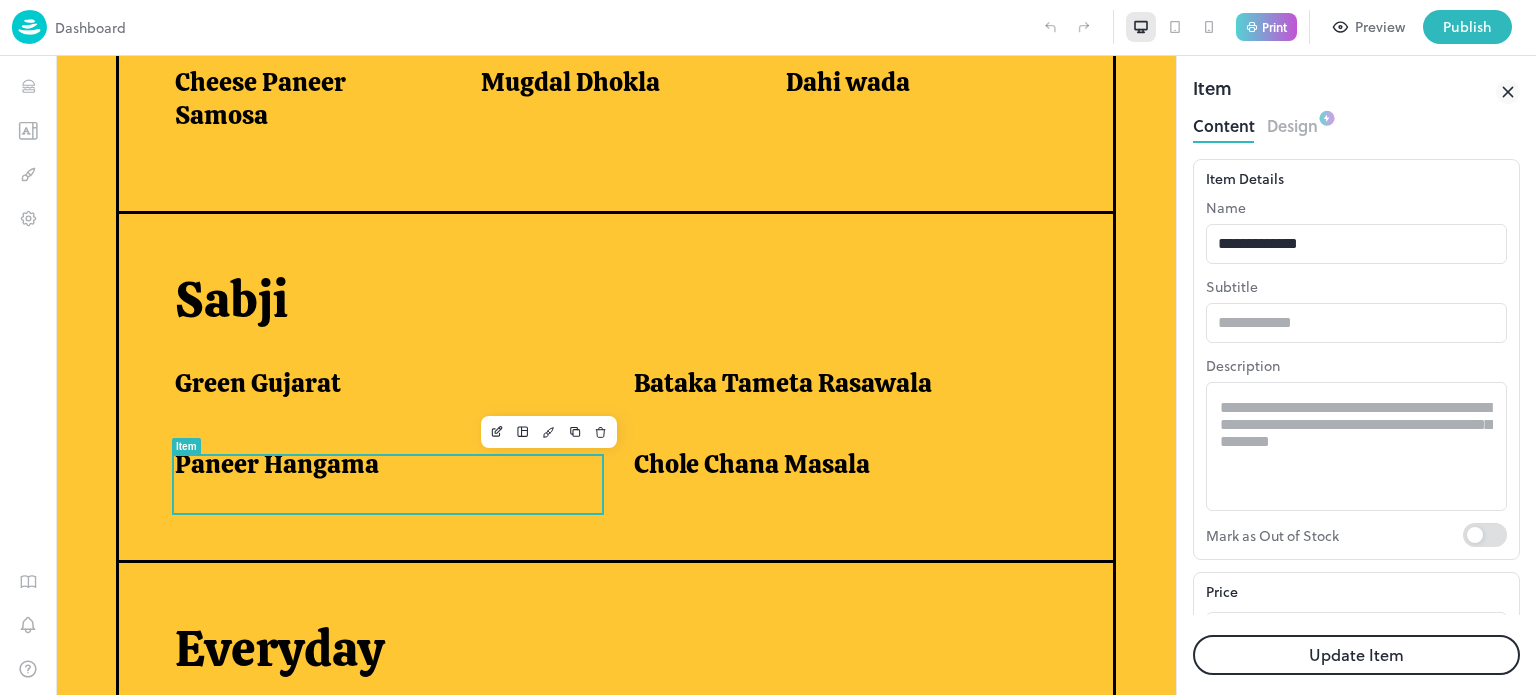 click on "Update Item" at bounding box center [1356, 655] 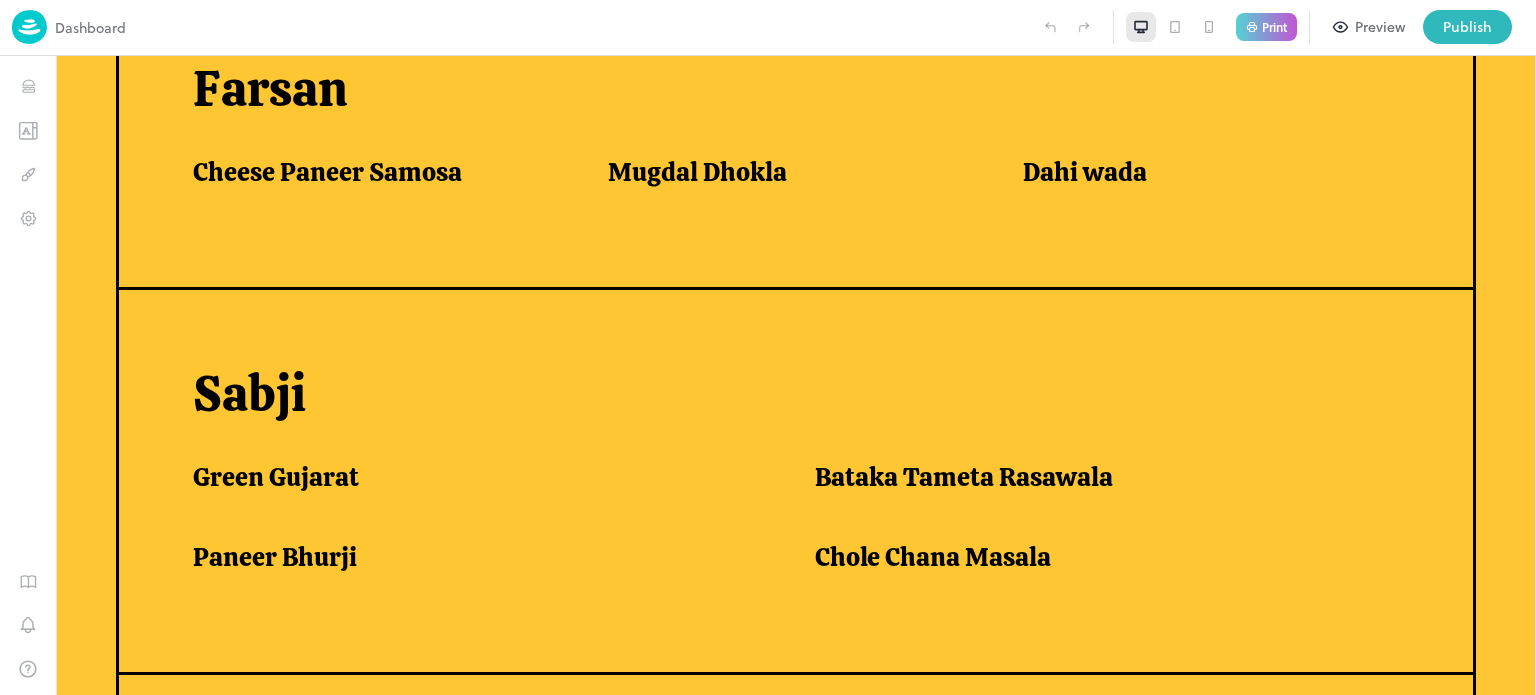 scroll, scrollTop: 1319, scrollLeft: 0, axis: vertical 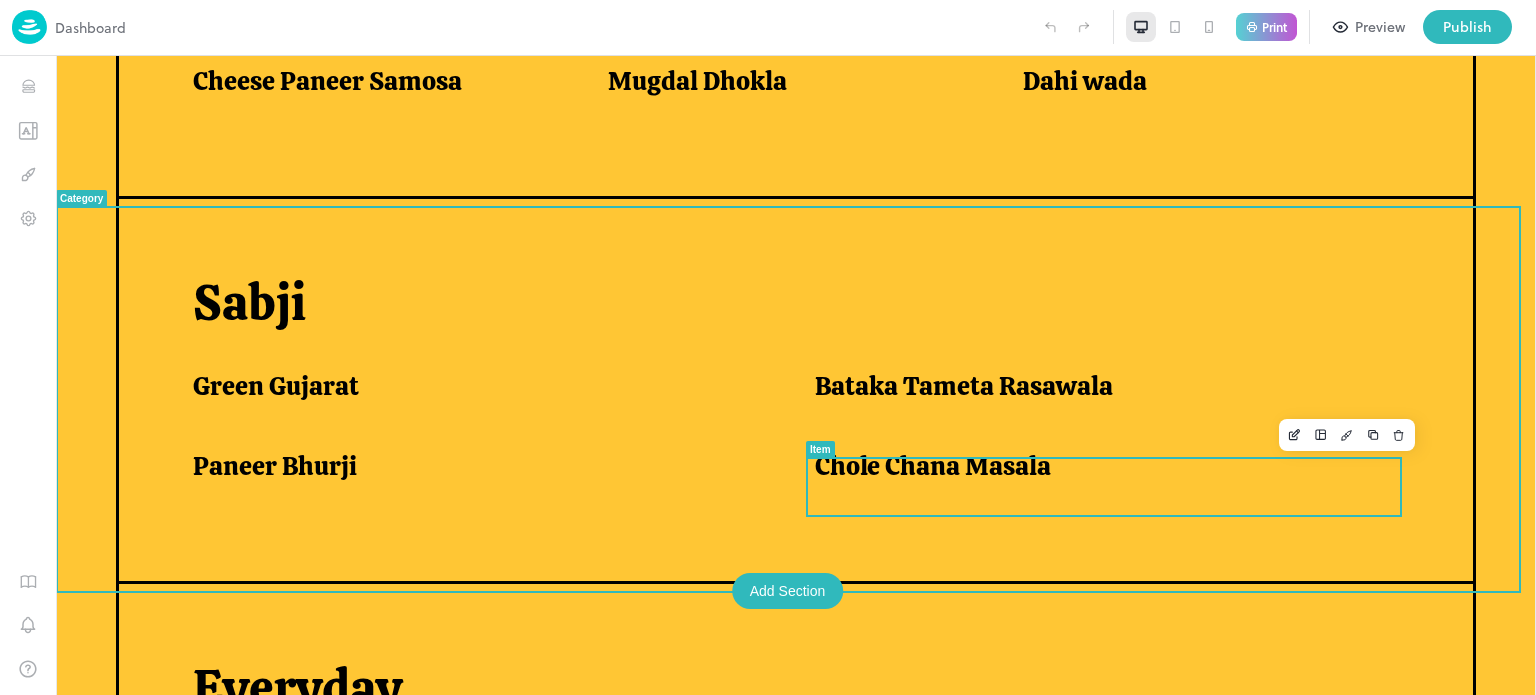 click on "Chole Chana Masala" at bounding box center (933, 466) 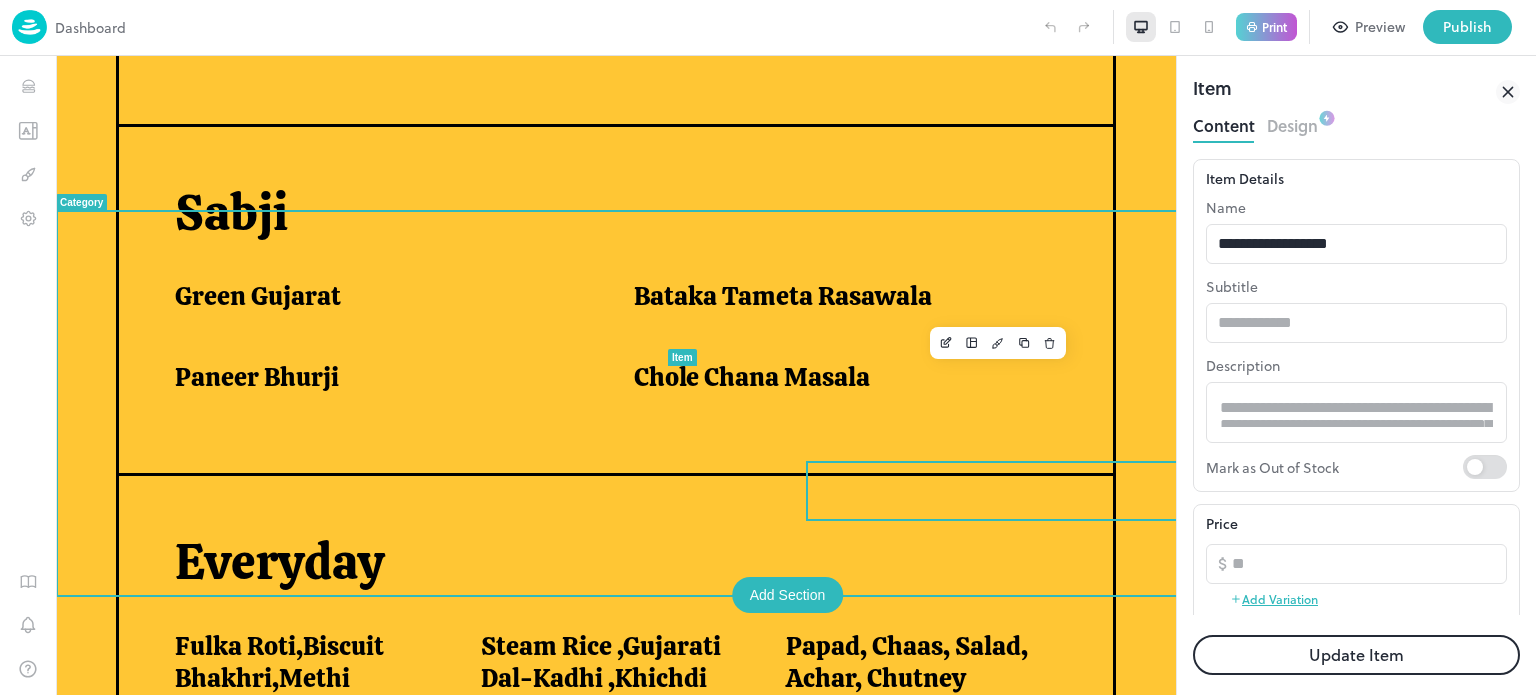 scroll, scrollTop: 1251, scrollLeft: 0, axis: vertical 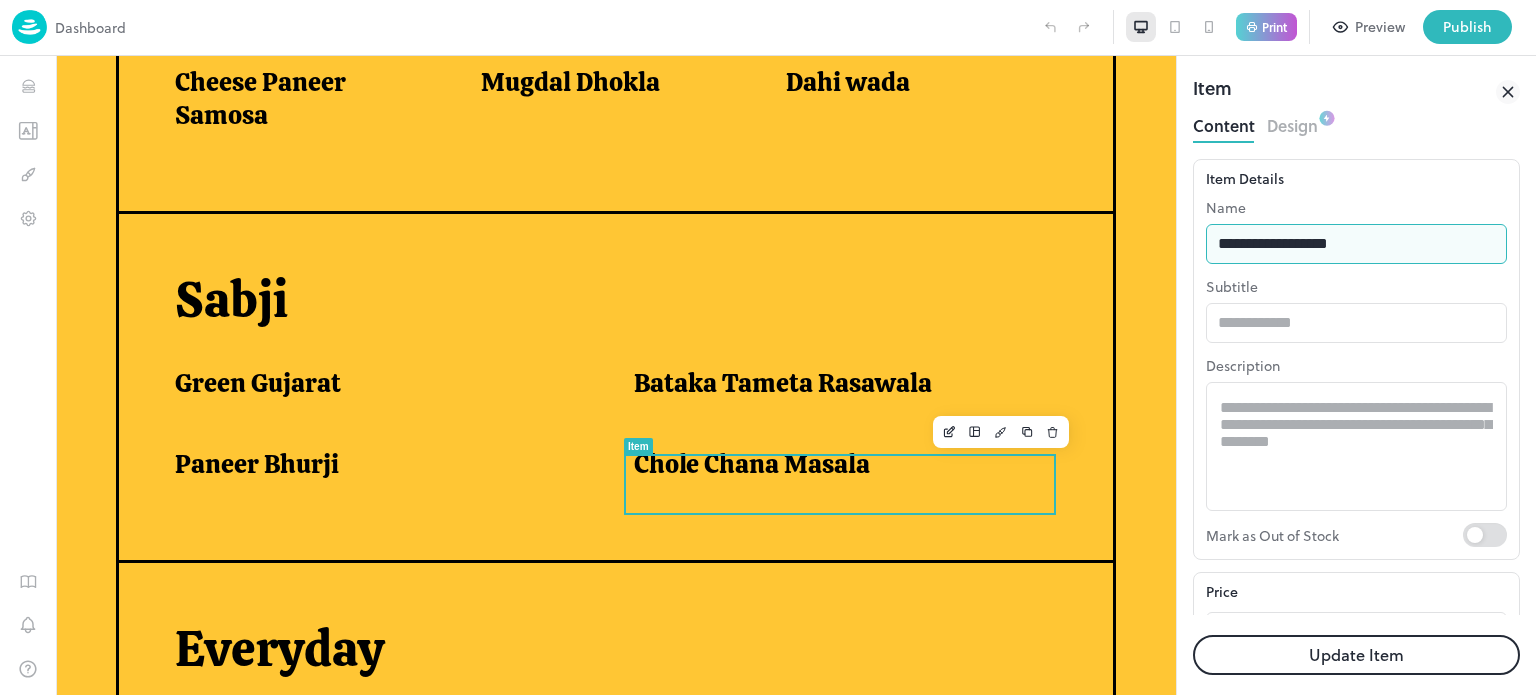 click on "**********" at bounding box center (1356, 244) 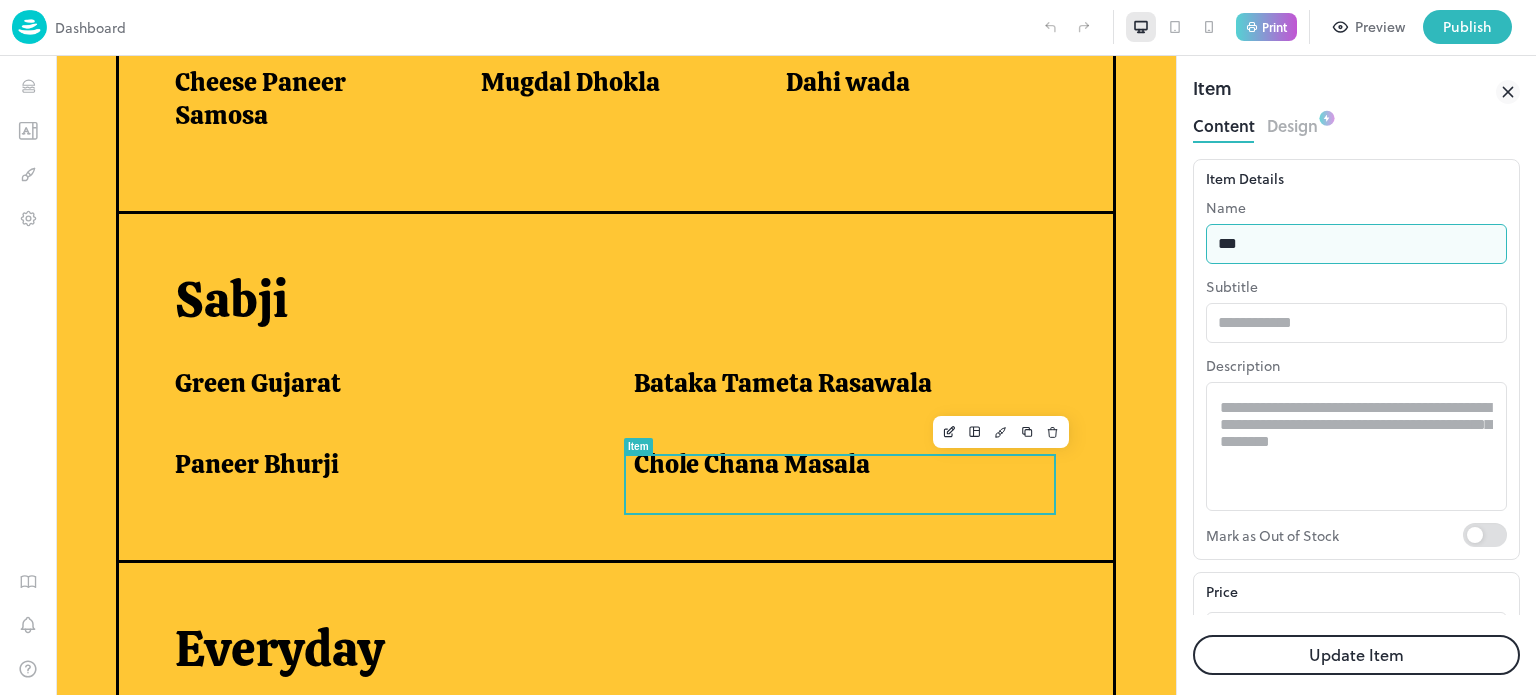type on "**********" 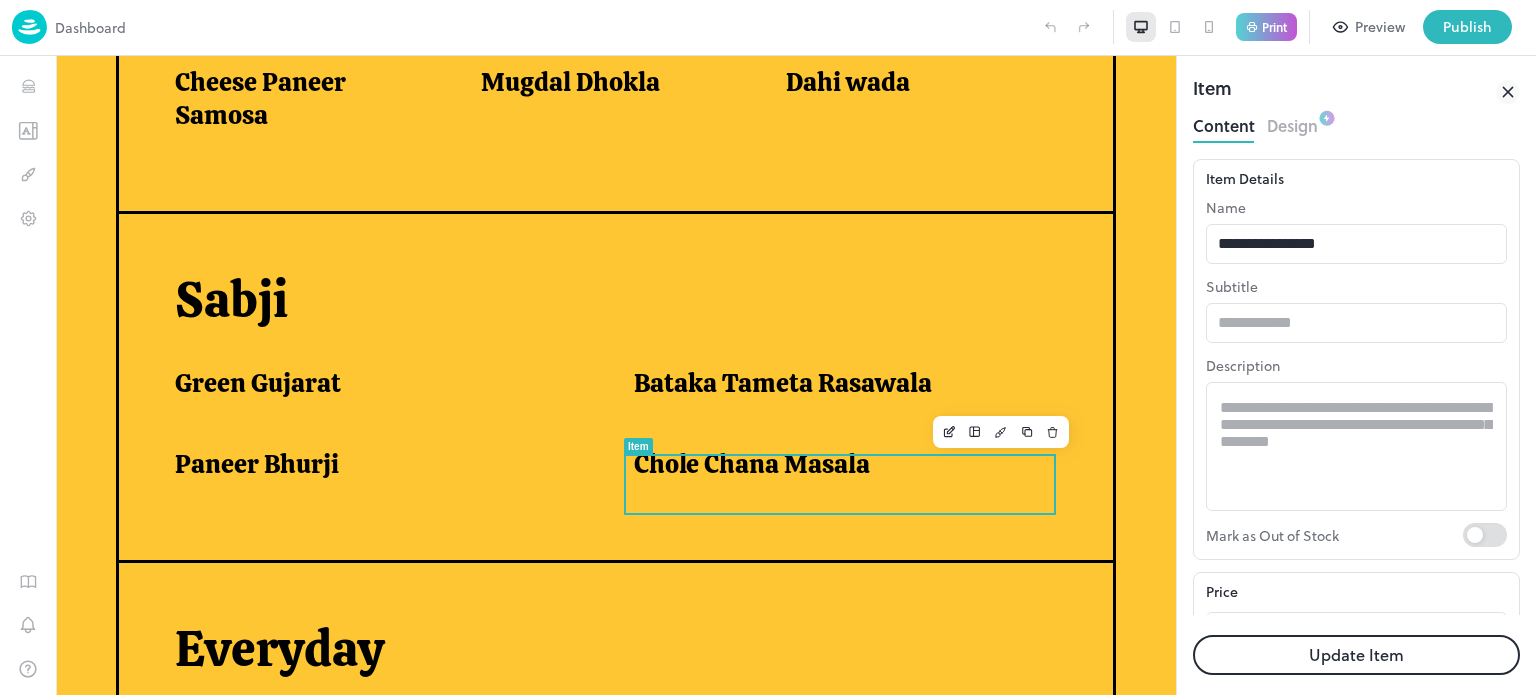 click on "Update Item" at bounding box center [1356, 655] 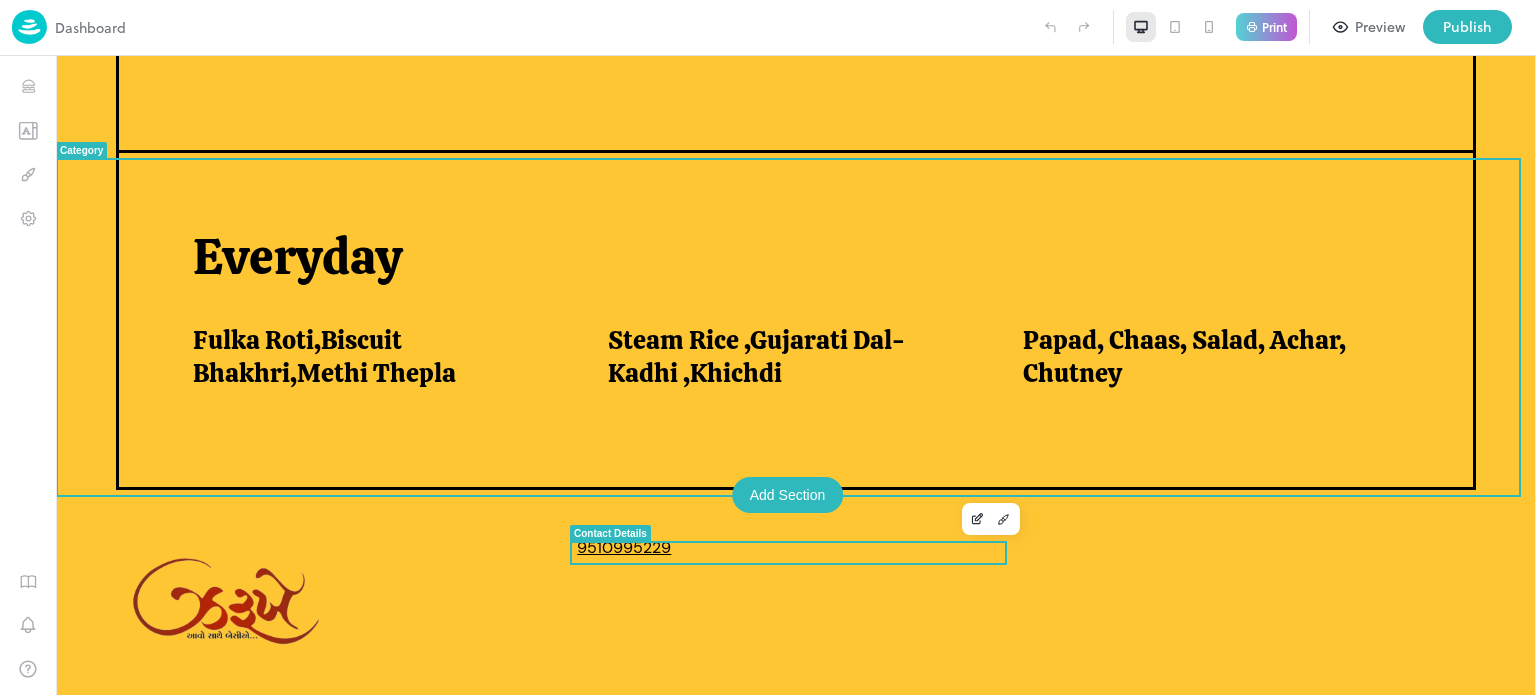 scroll, scrollTop: 1761, scrollLeft: 0, axis: vertical 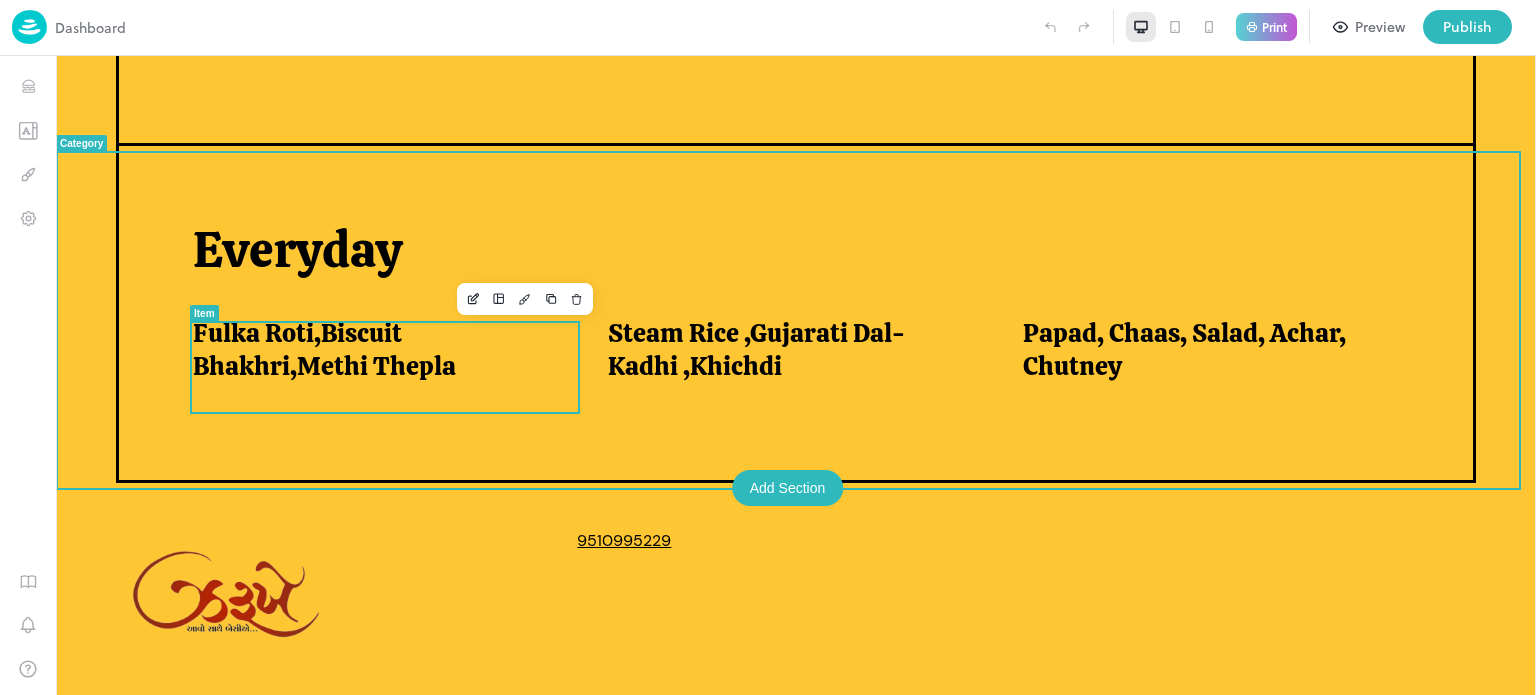 click on "Fulka Roti,Biscuit Bhakhri,Methi Thepla" at bounding box center [376, 349] 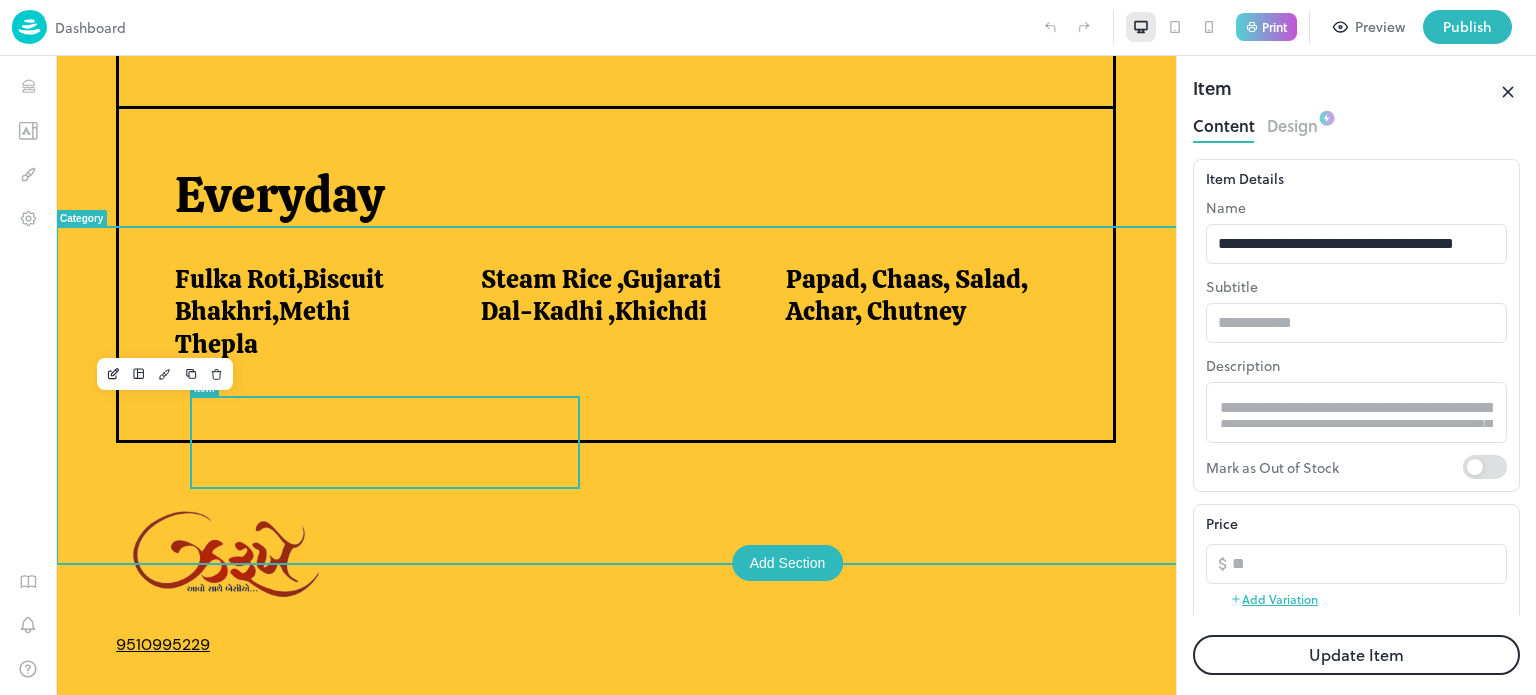 scroll, scrollTop: 1668, scrollLeft: 0, axis: vertical 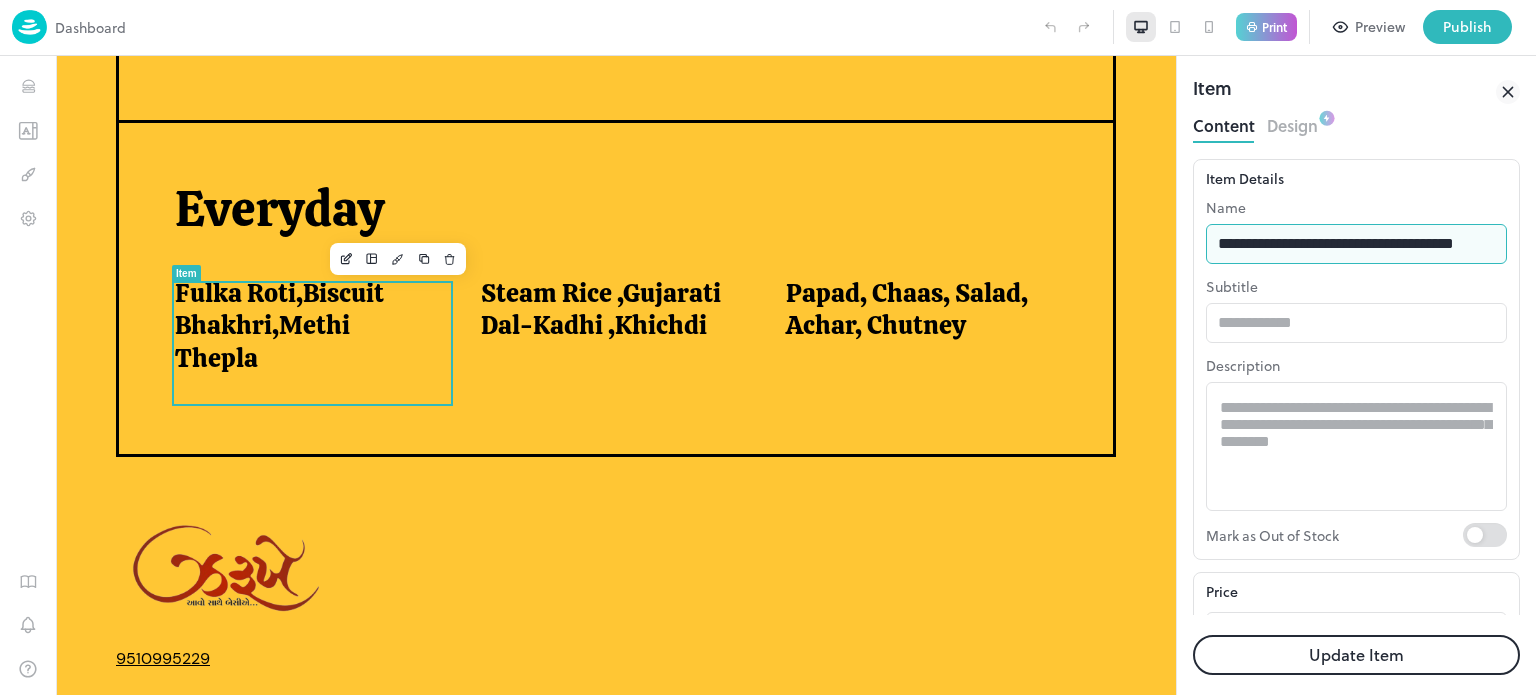 click on "**********" at bounding box center (1356, 244) 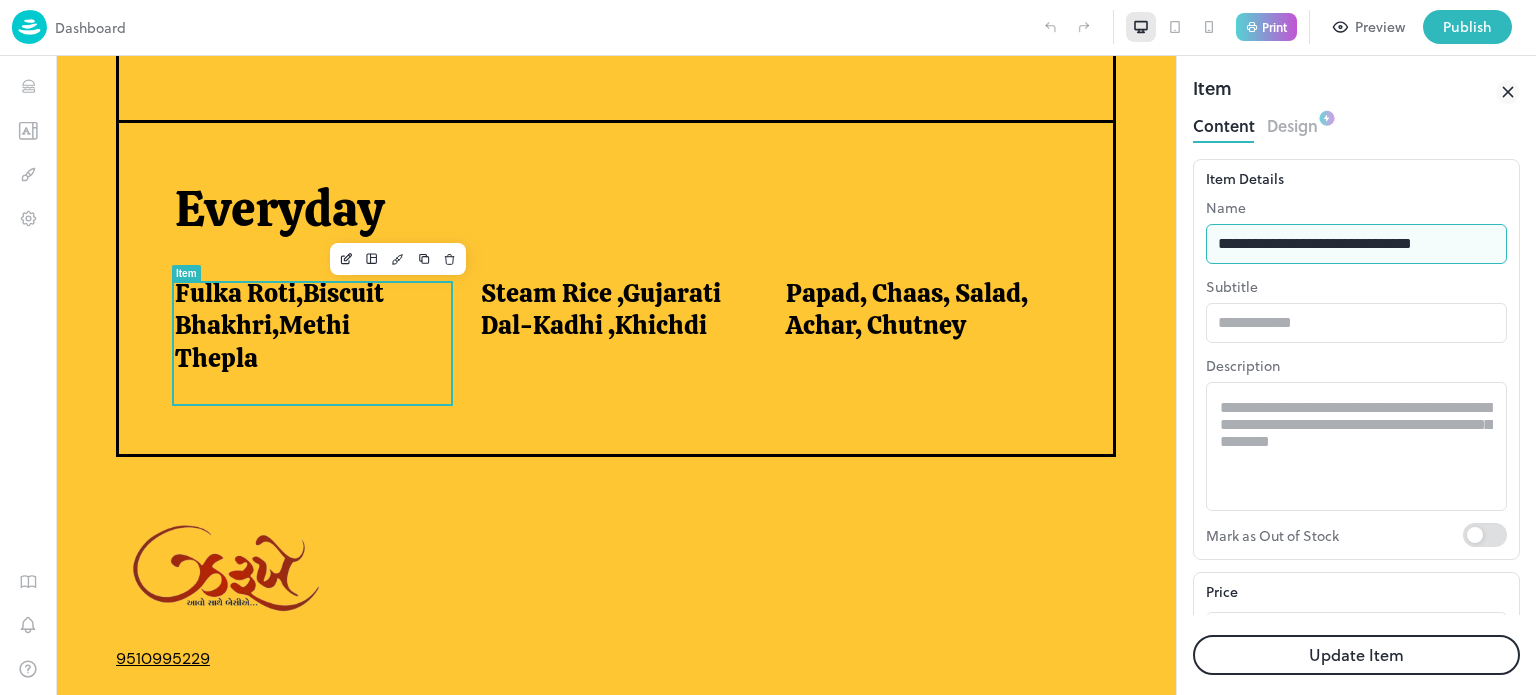 scroll, scrollTop: 0, scrollLeft: 0, axis: both 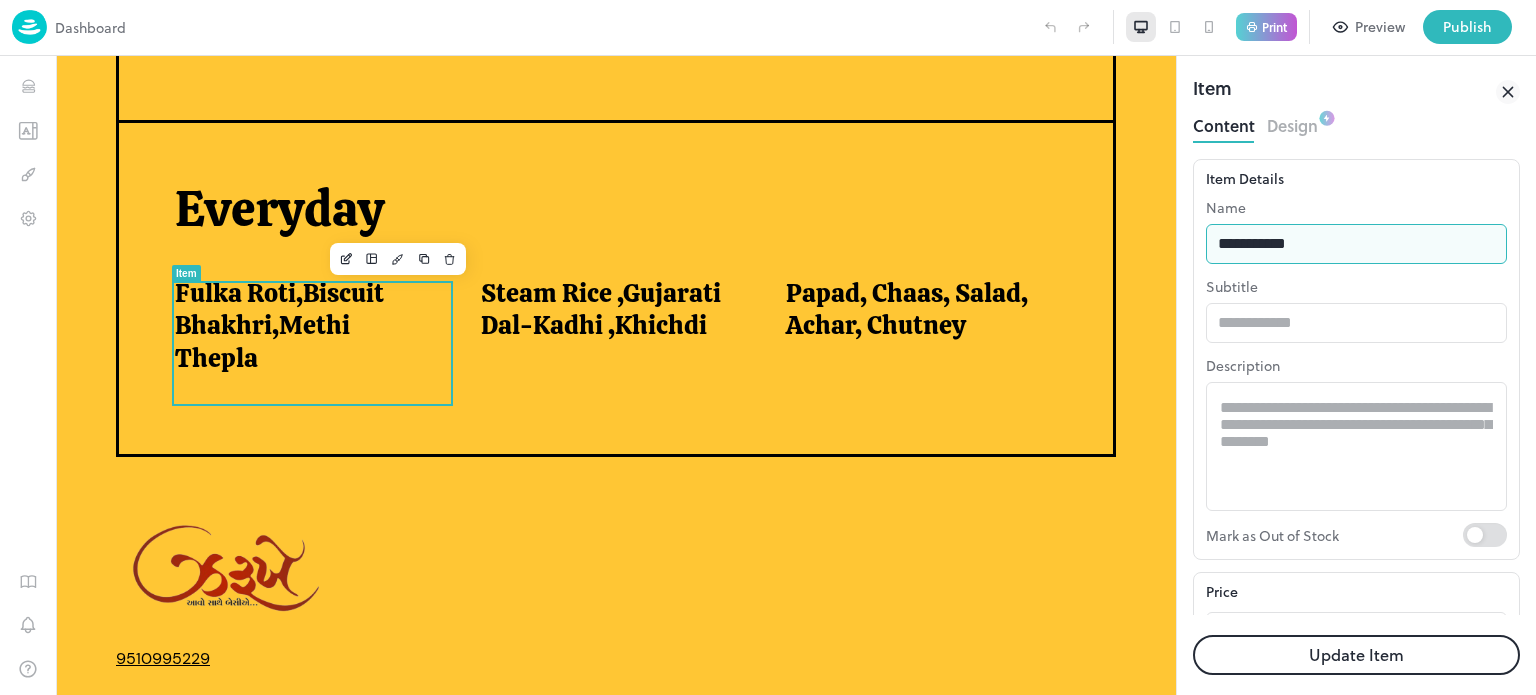 type on "**********" 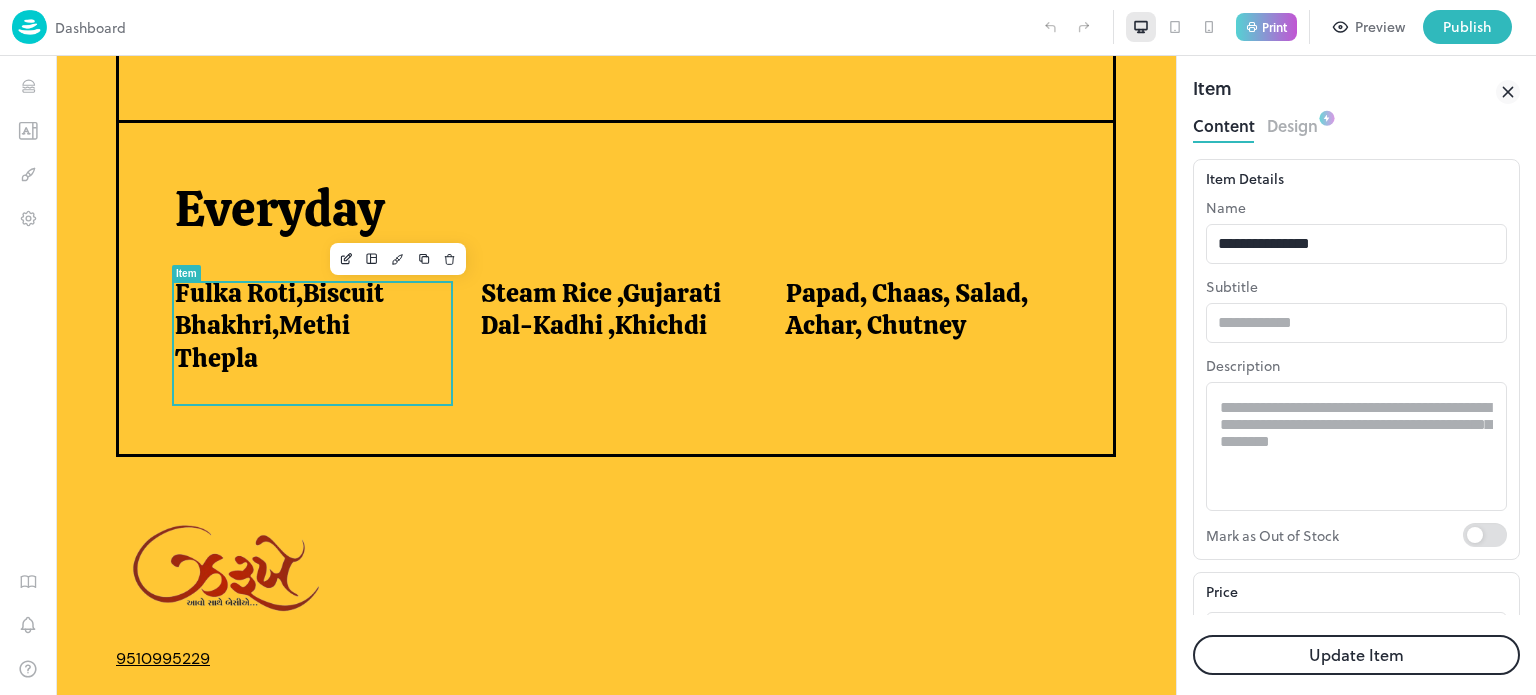 click on "Update Item" at bounding box center (1356, 655) 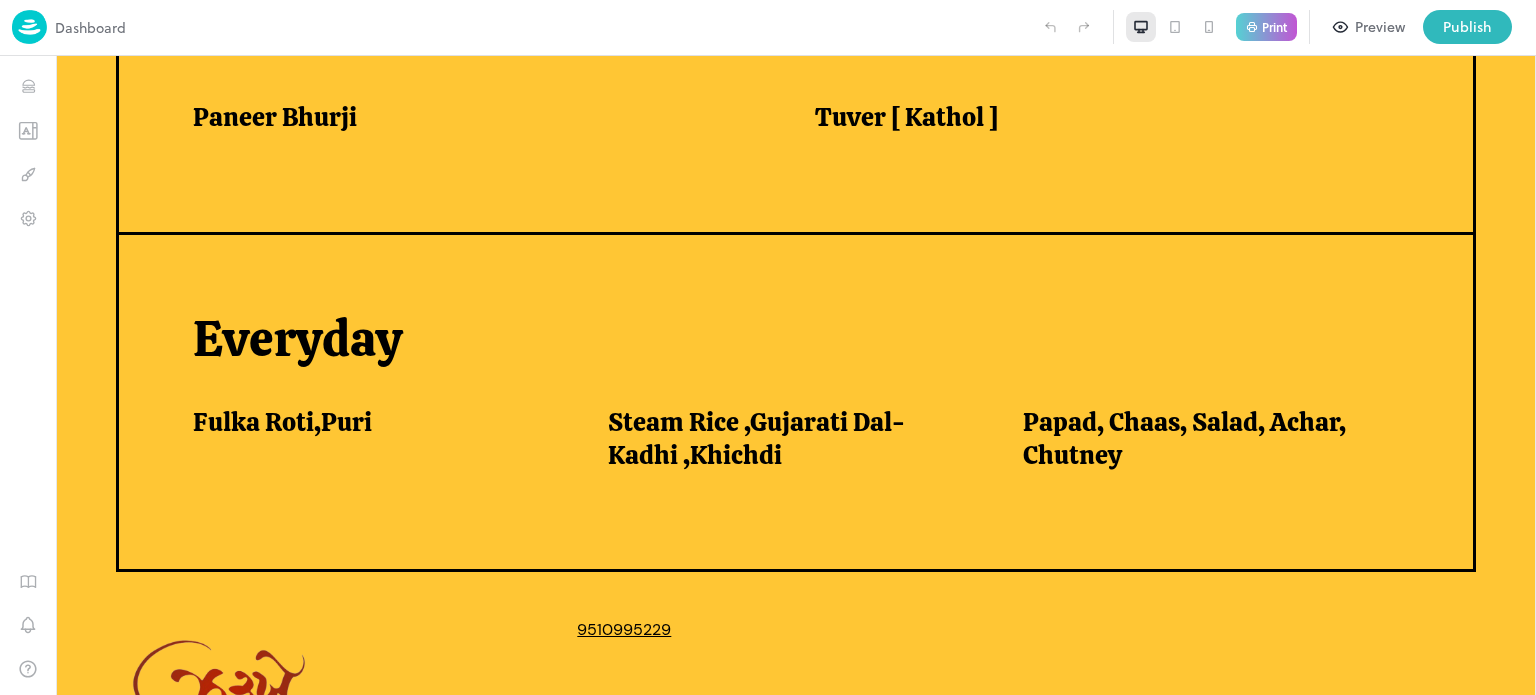 scroll, scrollTop: 1761, scrollLeft: 0, axis: vertical 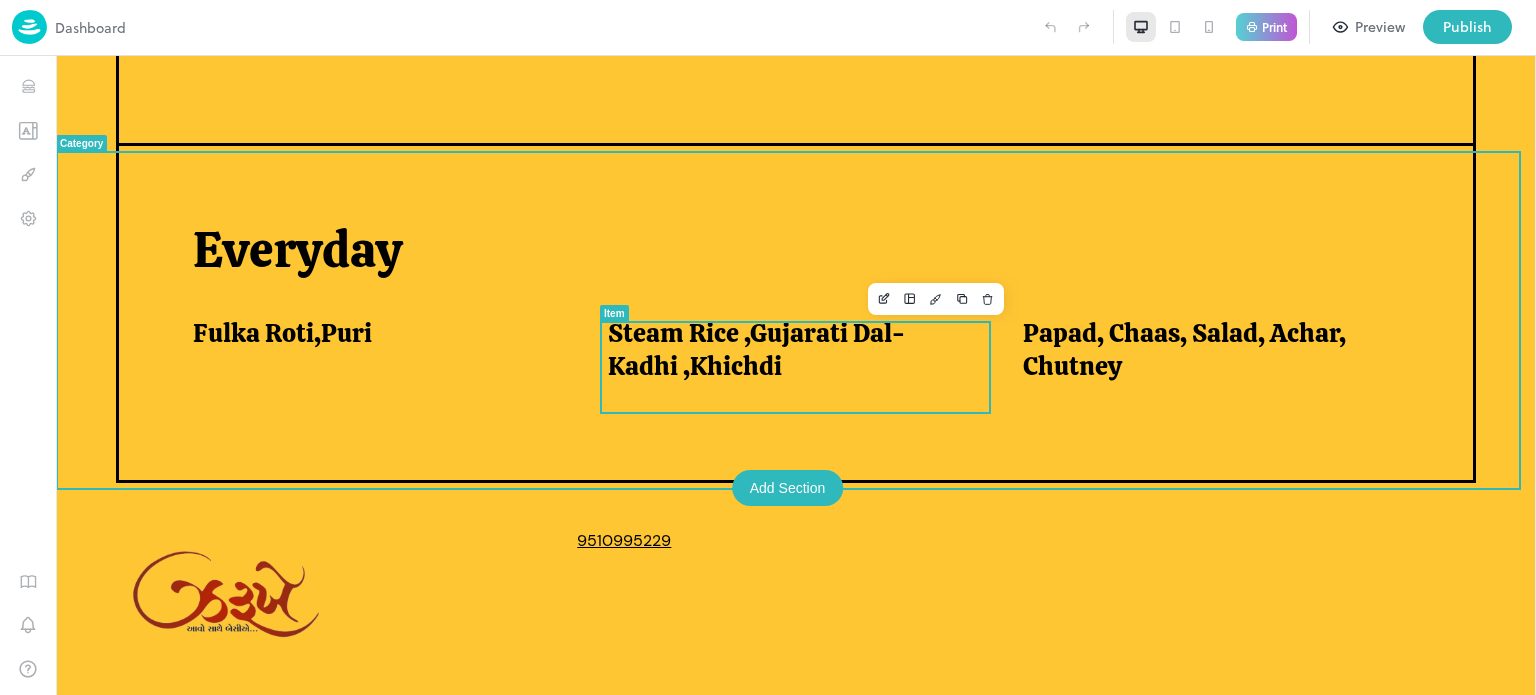 click on "Steam Rice ,Gujarati Dal-Kadhi ,Khichdi" at bounding box center [791, 349] 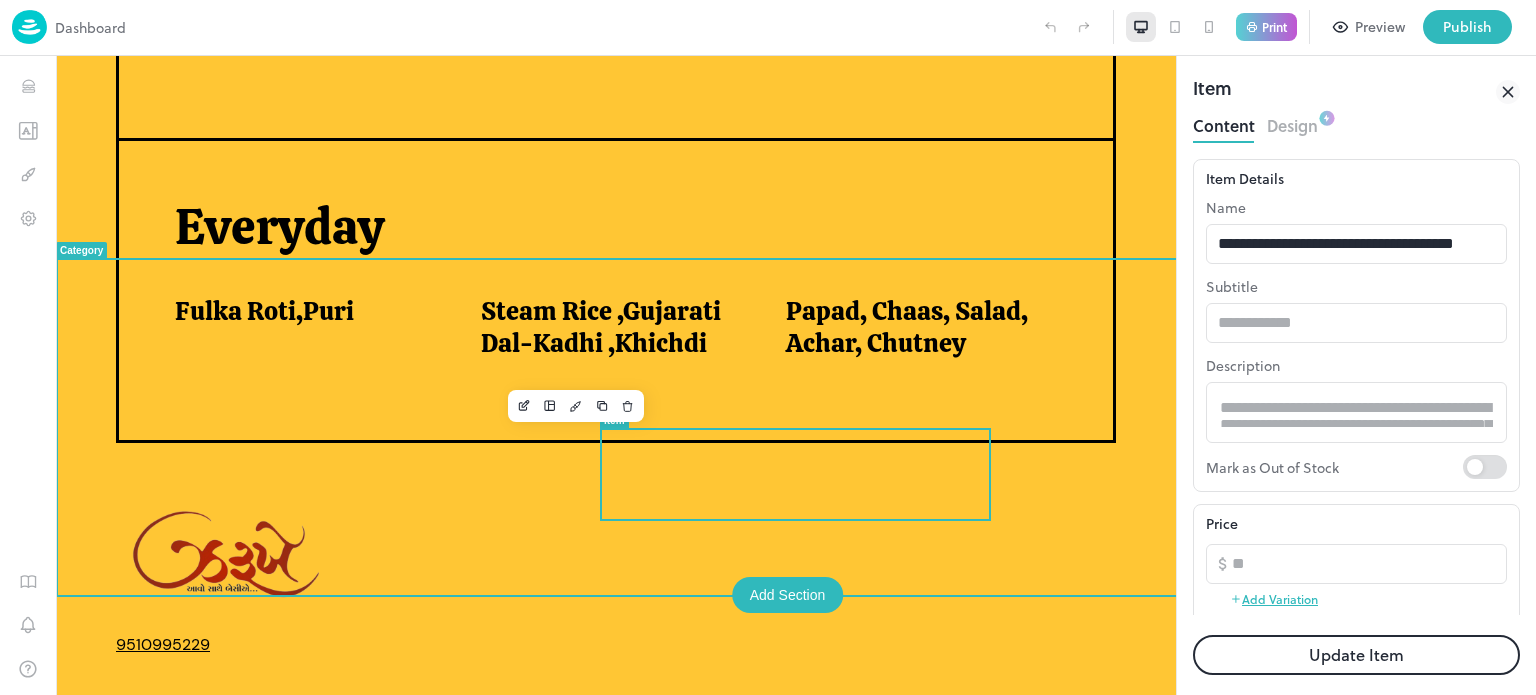 scroll, scrollTop: 0, scrollLeft: 0, axis: both 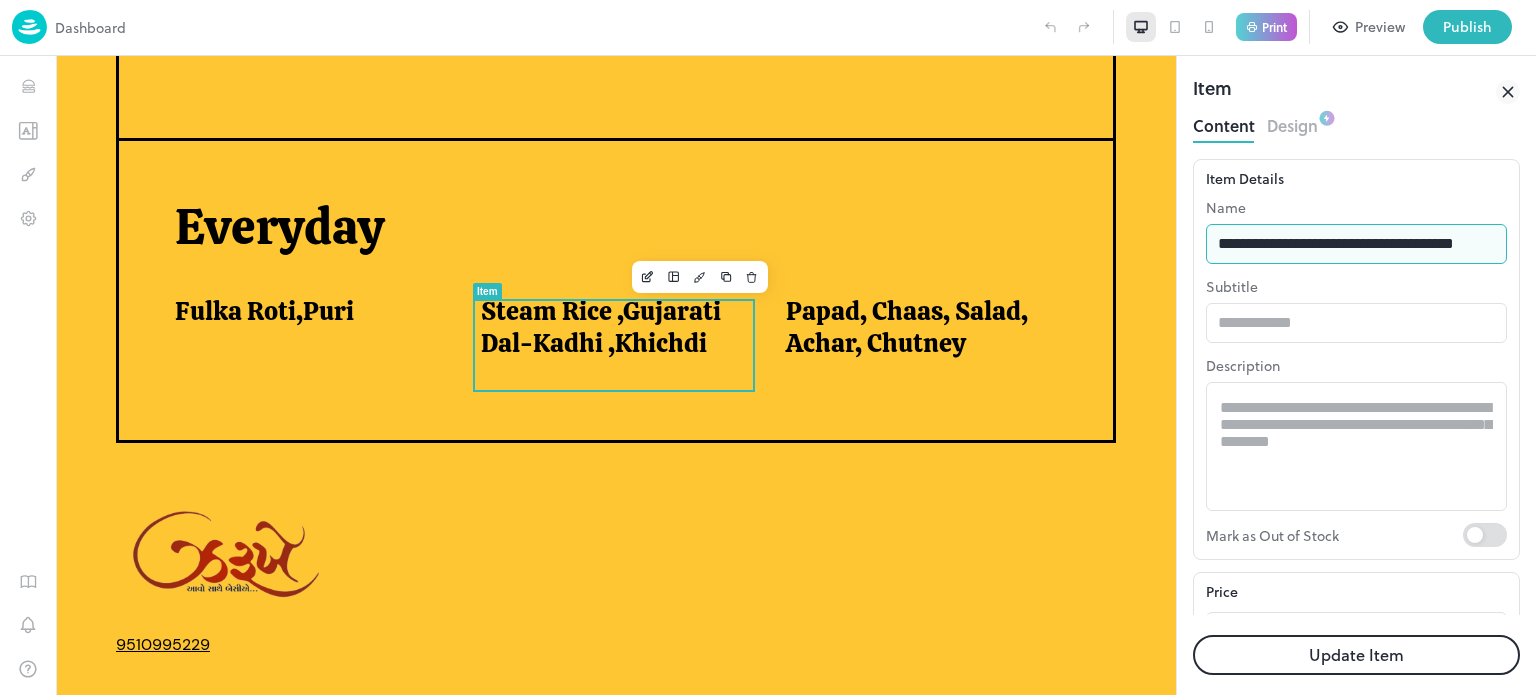 click on "**********" at bounding box center (1356, 244) 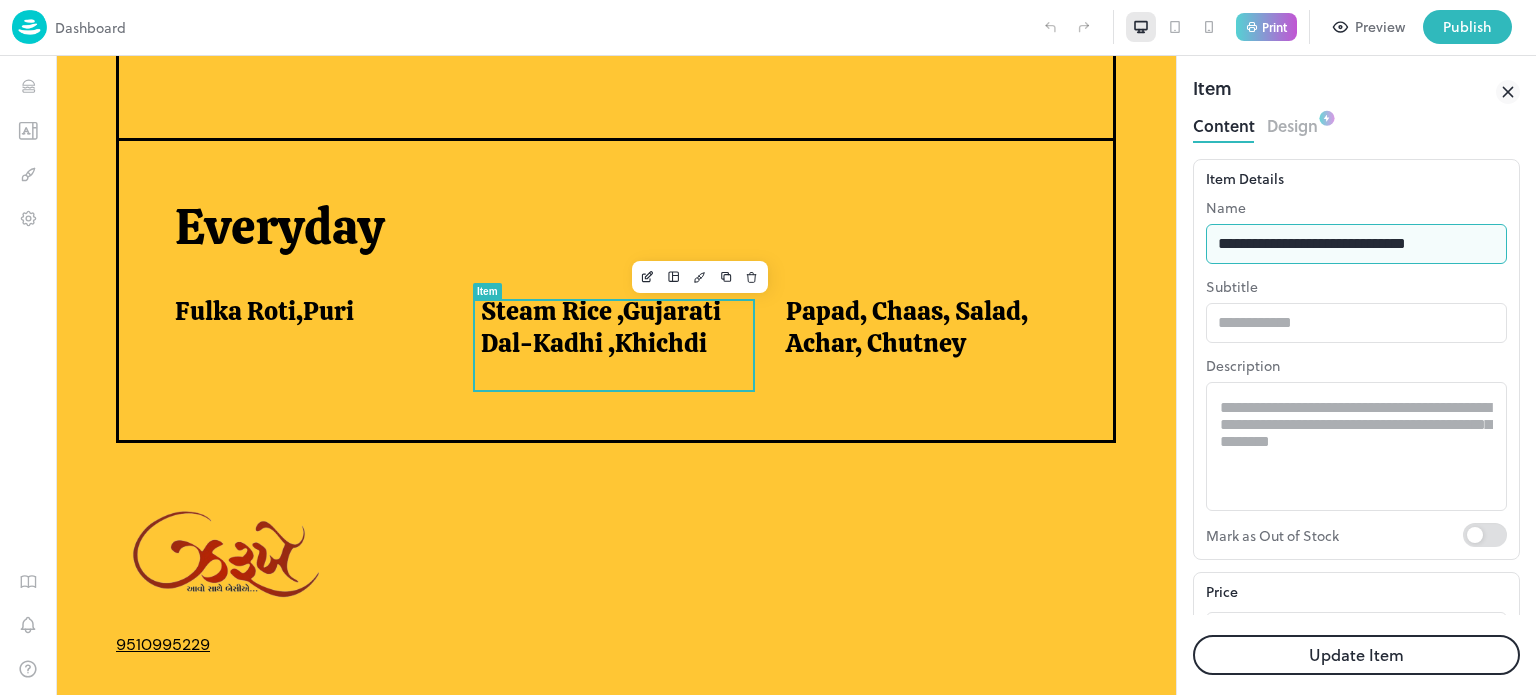 type on "**********" 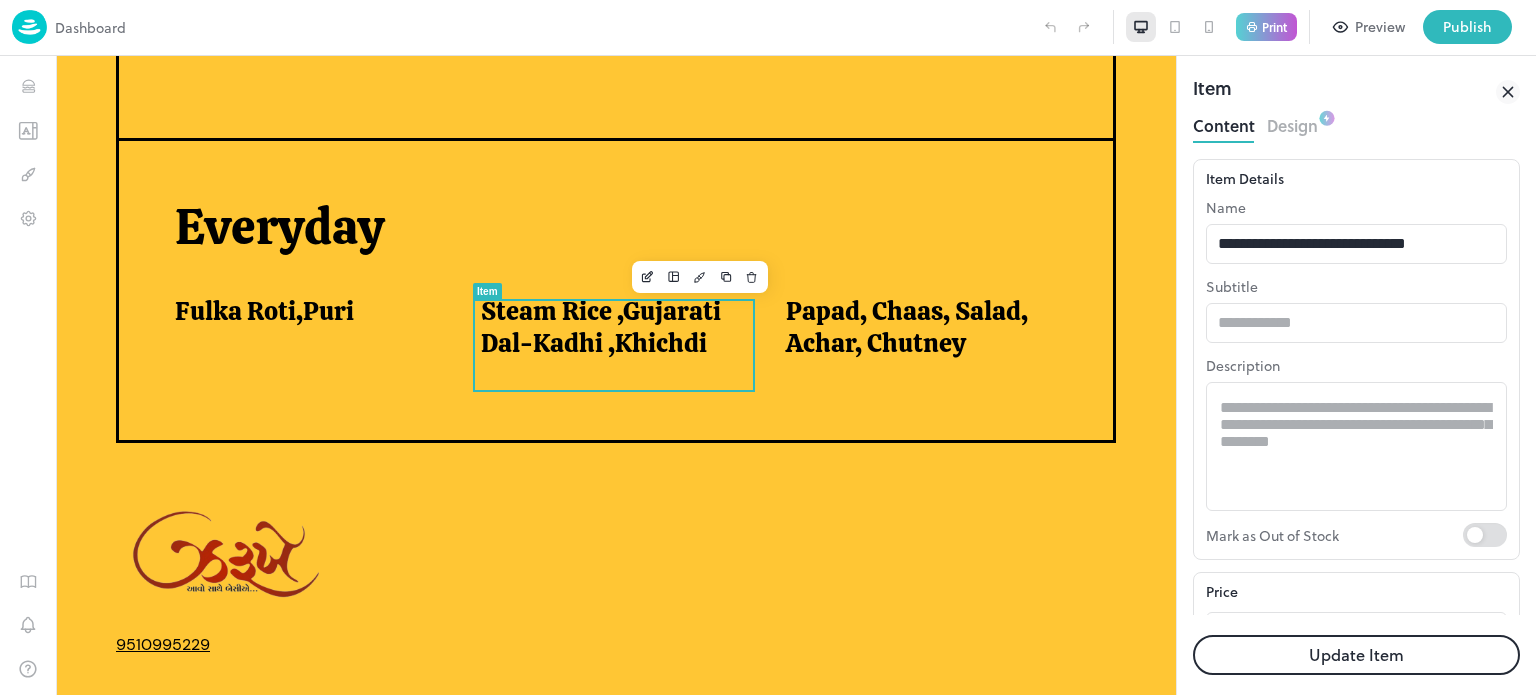 click on "Update Item" at bounding box center (1356, 655) 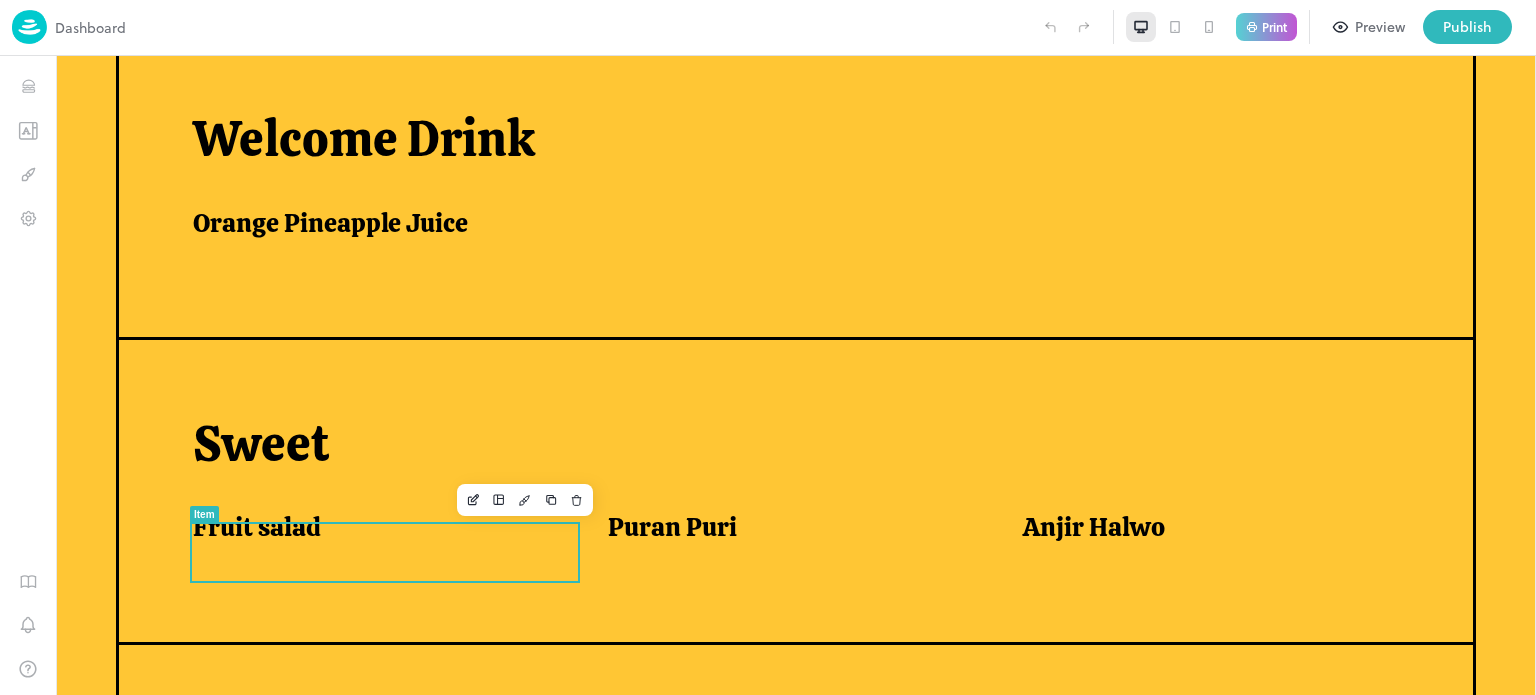 scroll, scrollTop: 0, scrollLeft: 0, axis: both 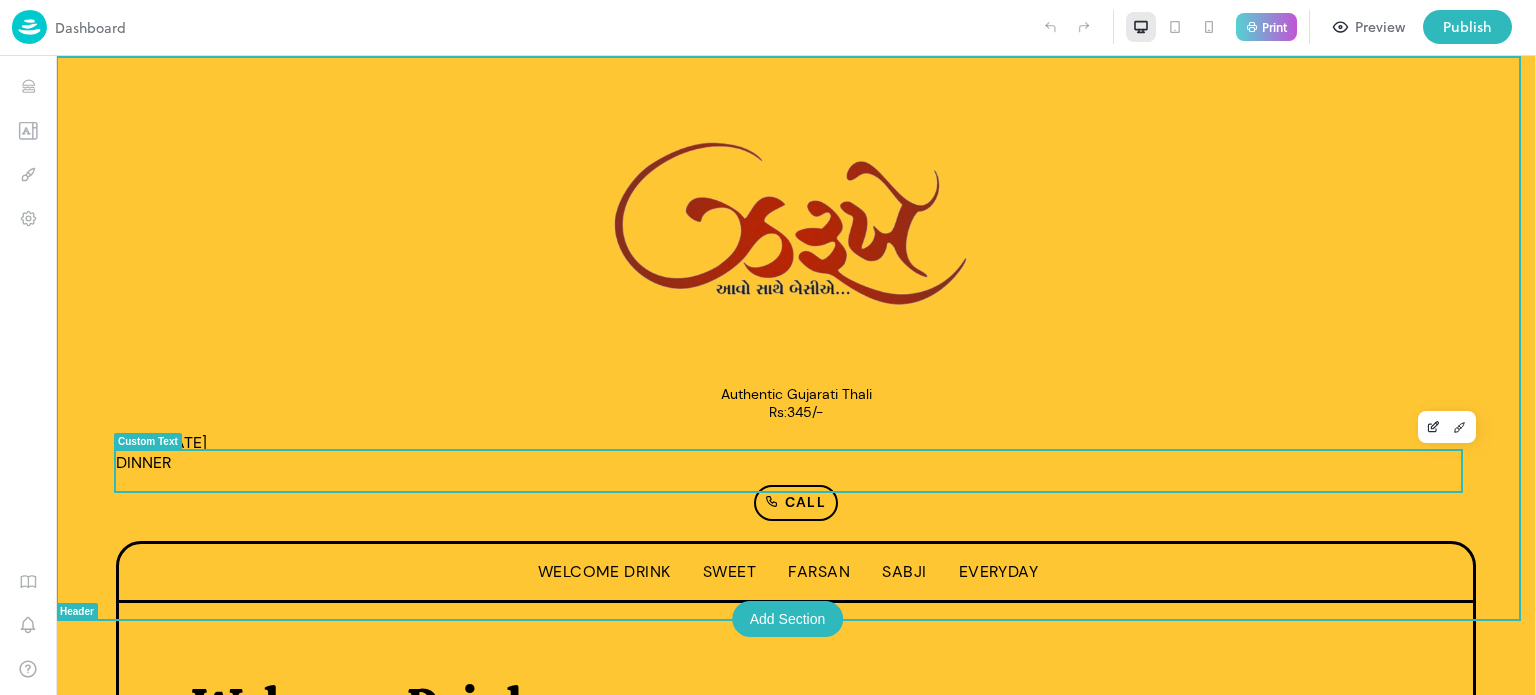 click on "Date=[DATE]
DINNER" at bounding box center (161, 452) 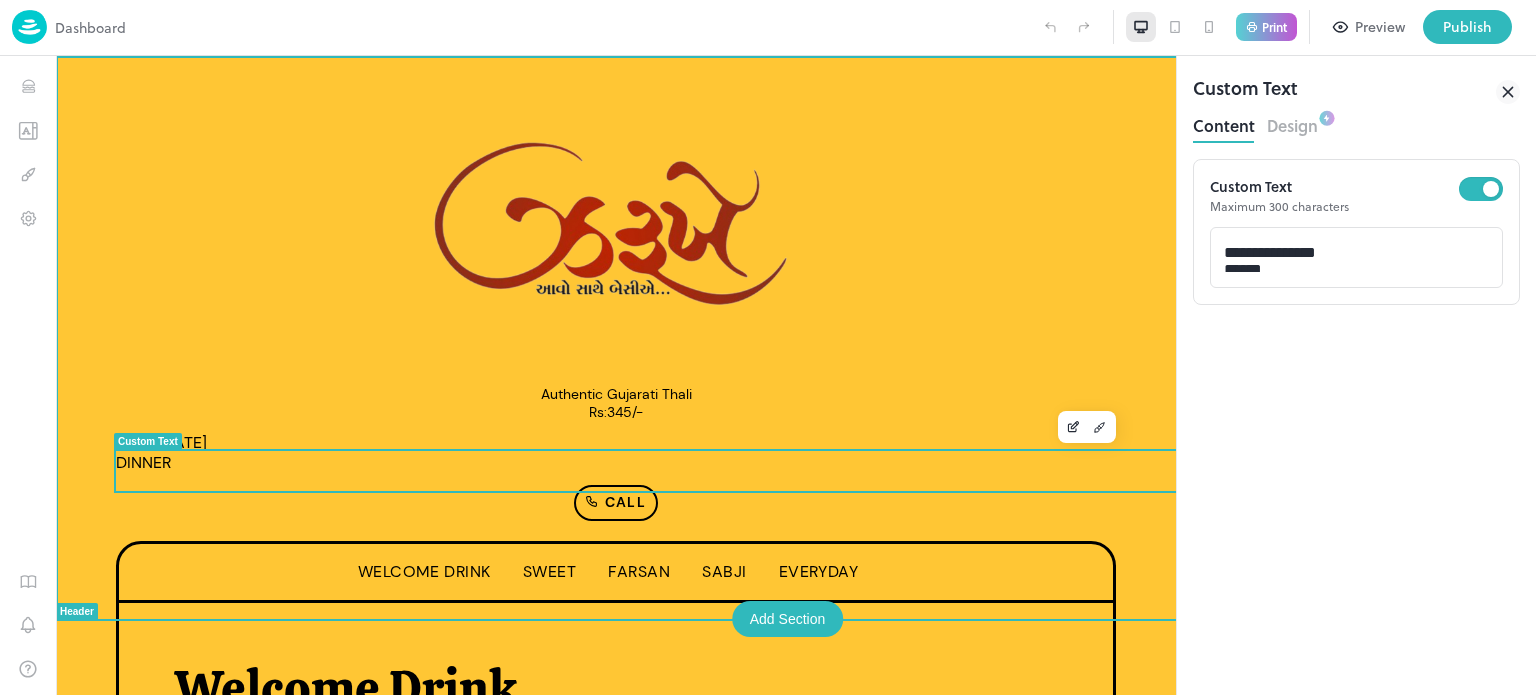 scroll, scrollTop: 0, scrollLeft: 0, axis: both 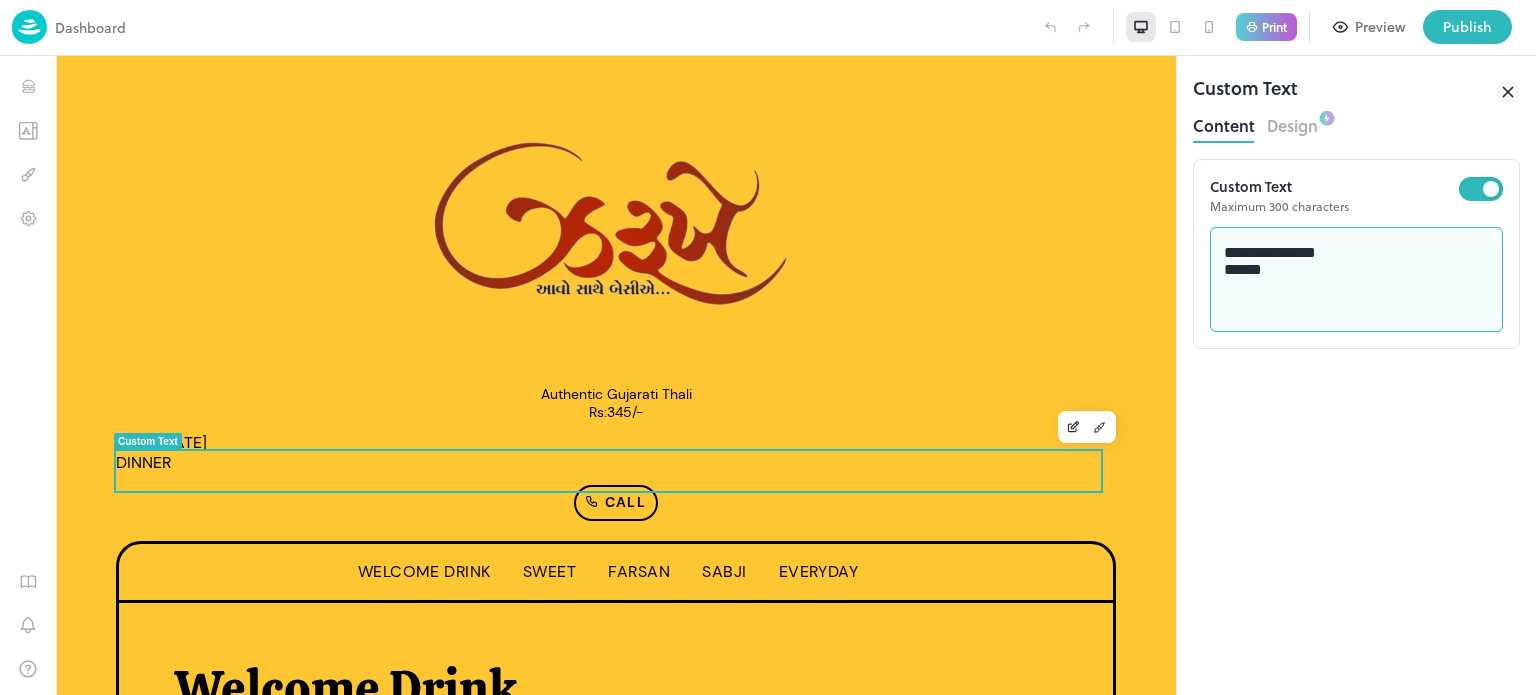 click on "**********" at bounding box center (1357, 280) 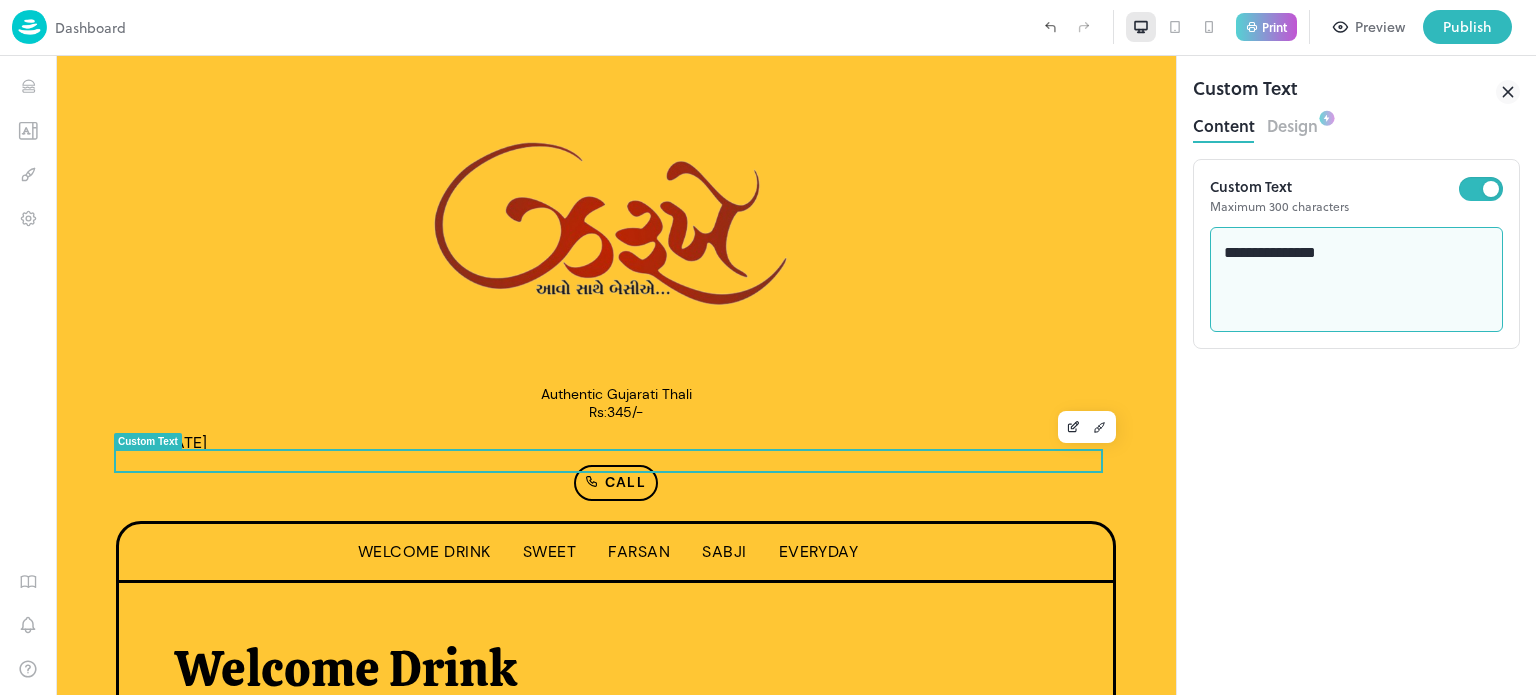 click on "**********" at bounding box center [1357, 280] 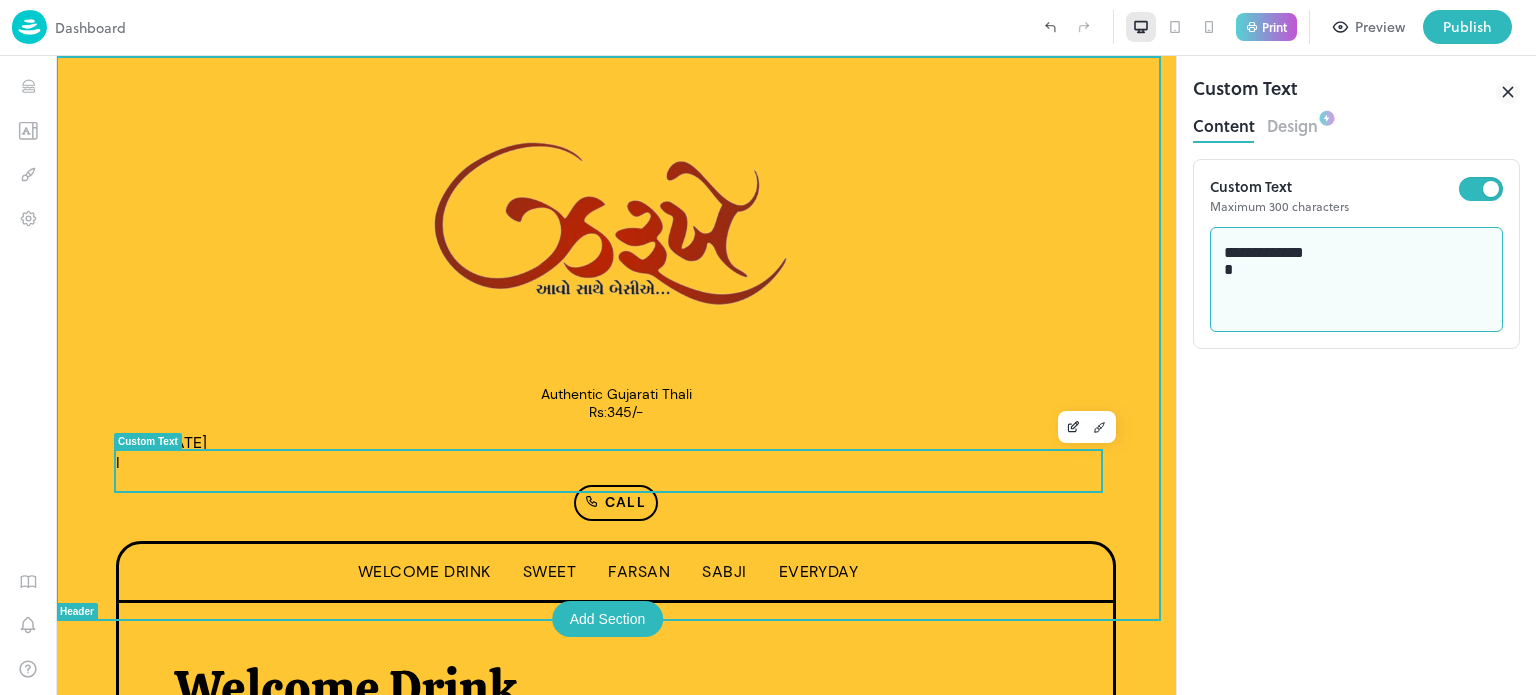 click on "Date=[DATE]
l" at bounding box center (161, 452) 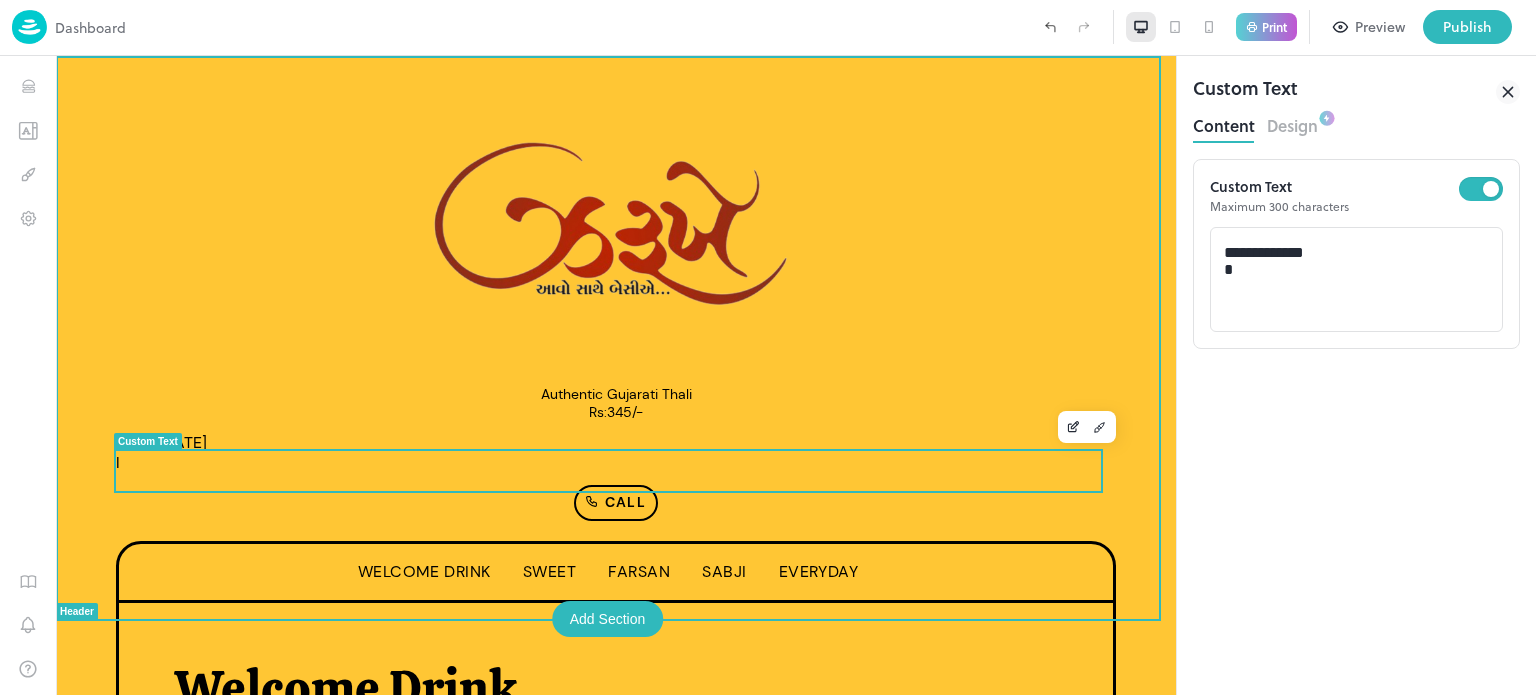 click on "Date=[DATE]
l" at bounding box center (161, 452) 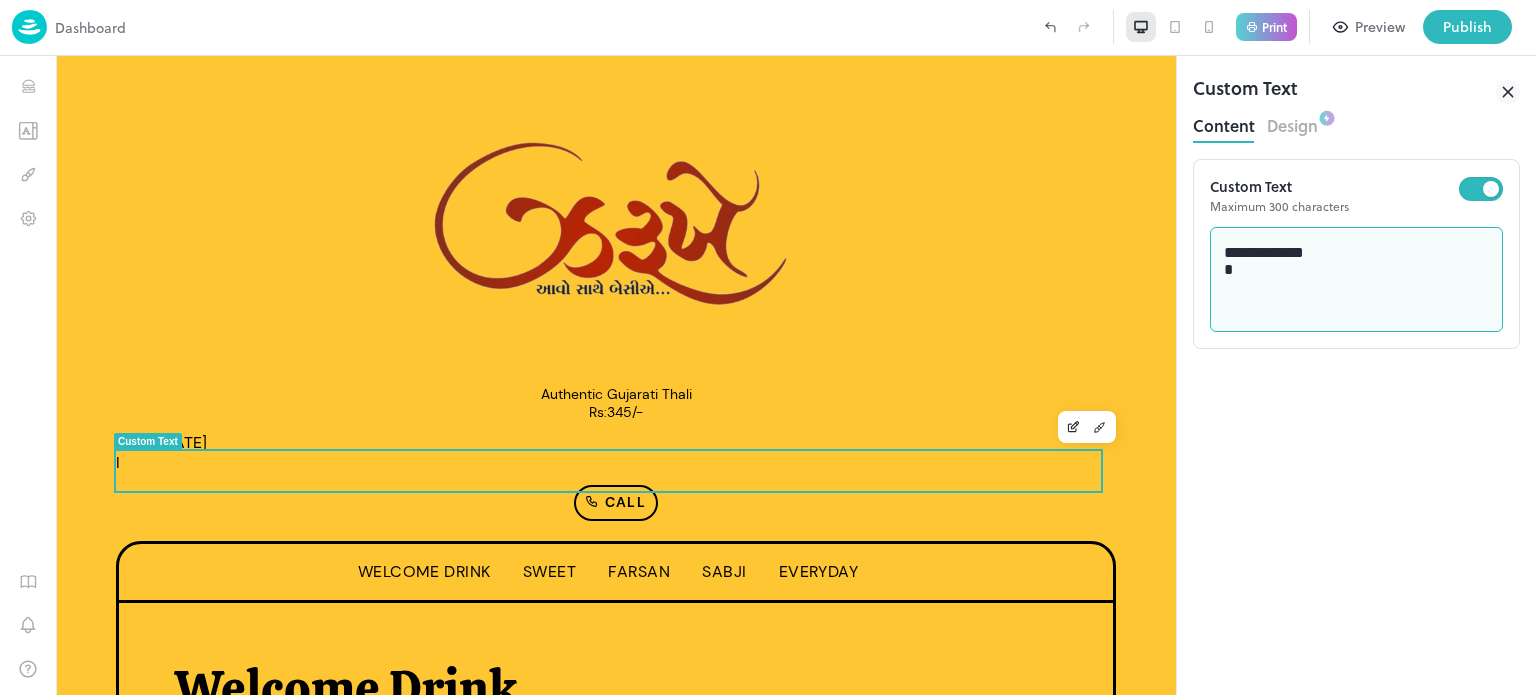 click on "**********" at bounding box center (1357, 280) 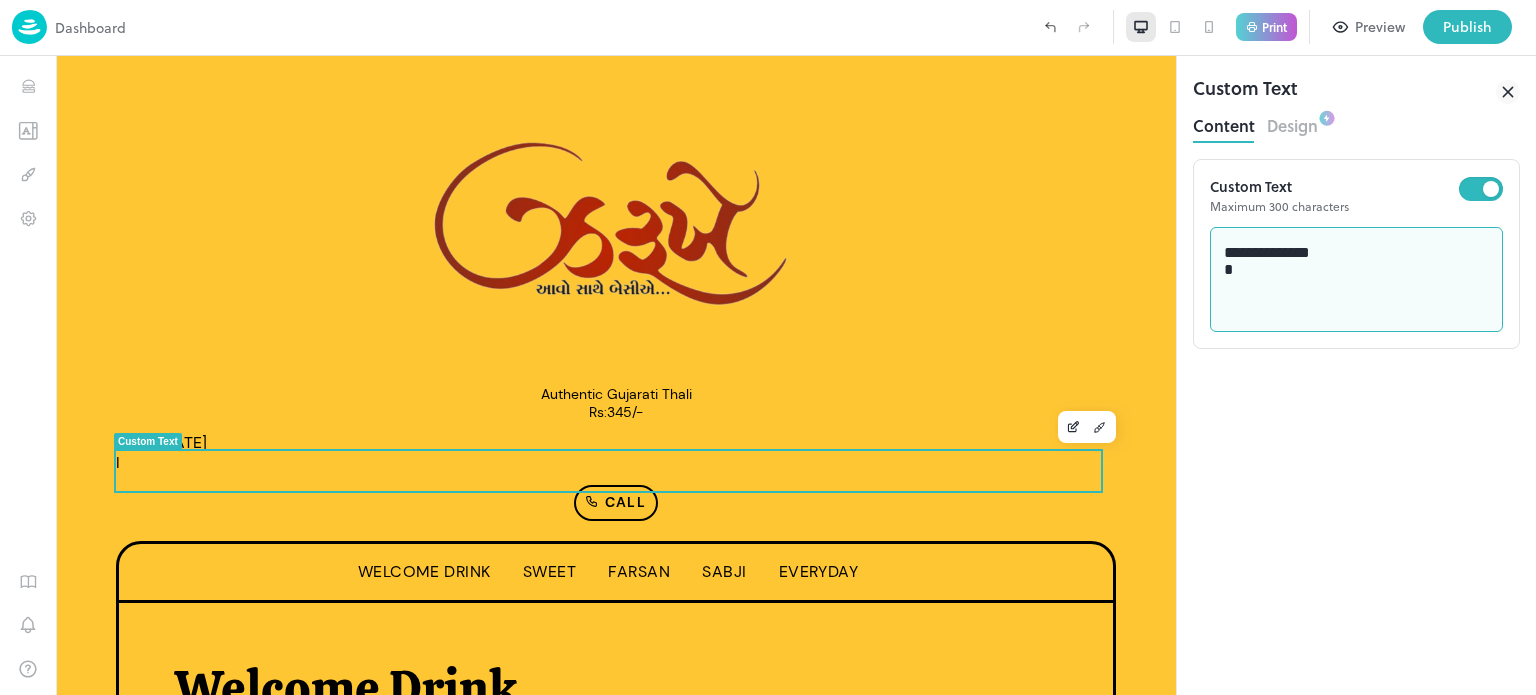 click on "**********" at bounding box center (1357, 280) 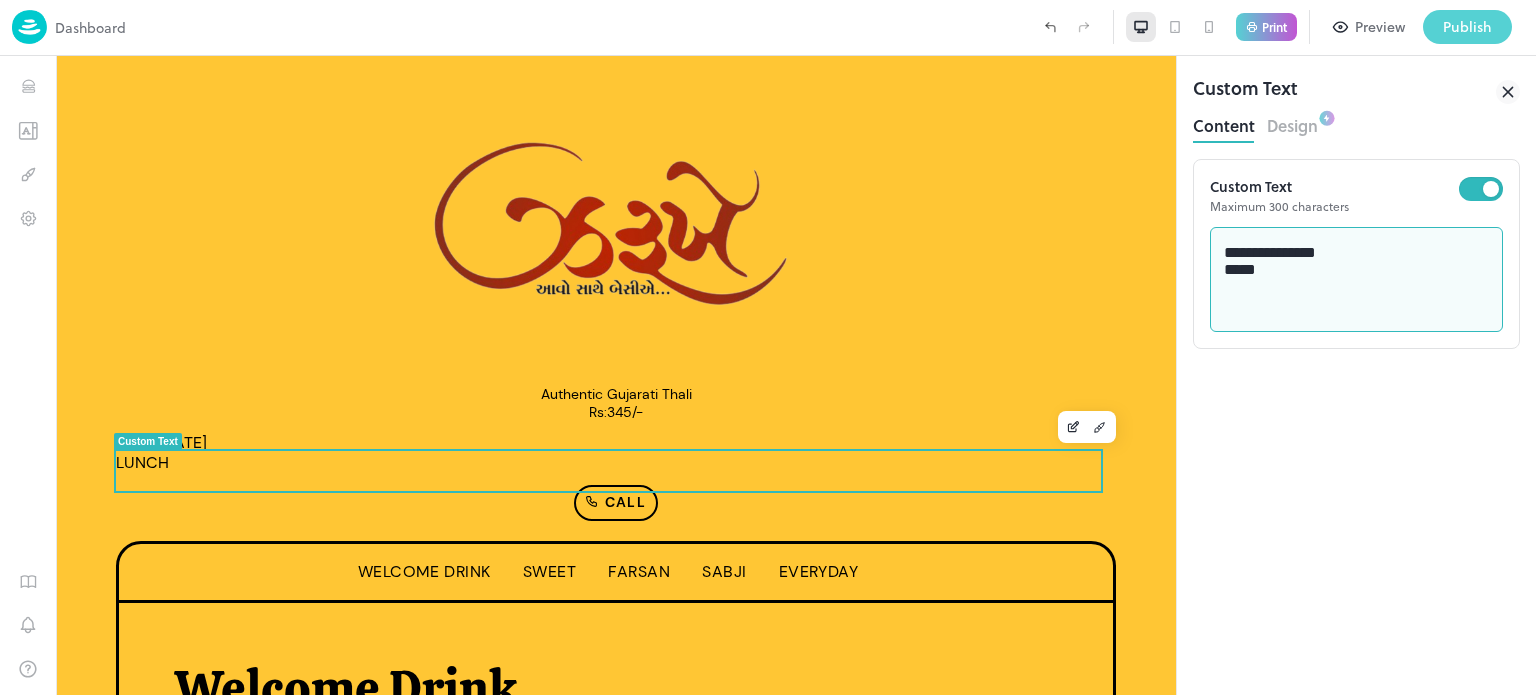 type on "**********" 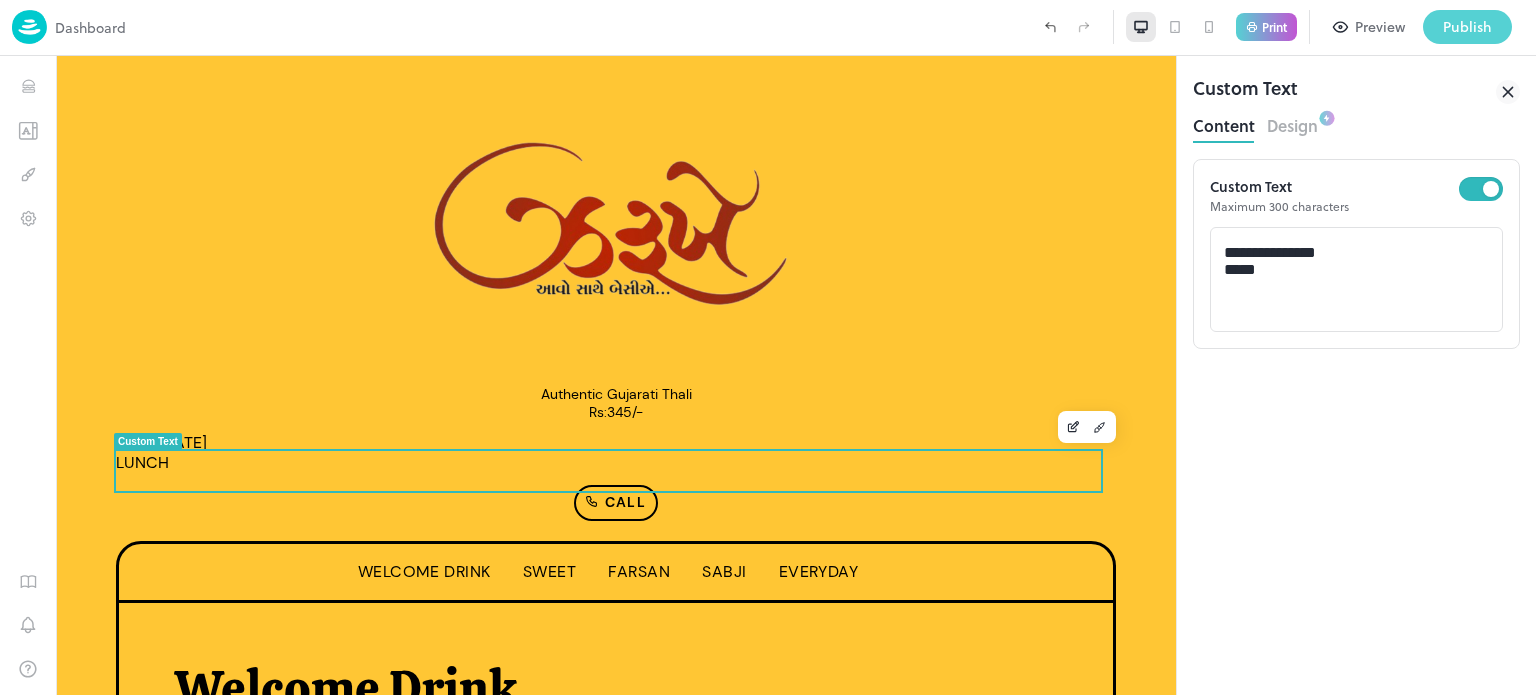 click on "Publish" at bounding box center (1467, 27) 